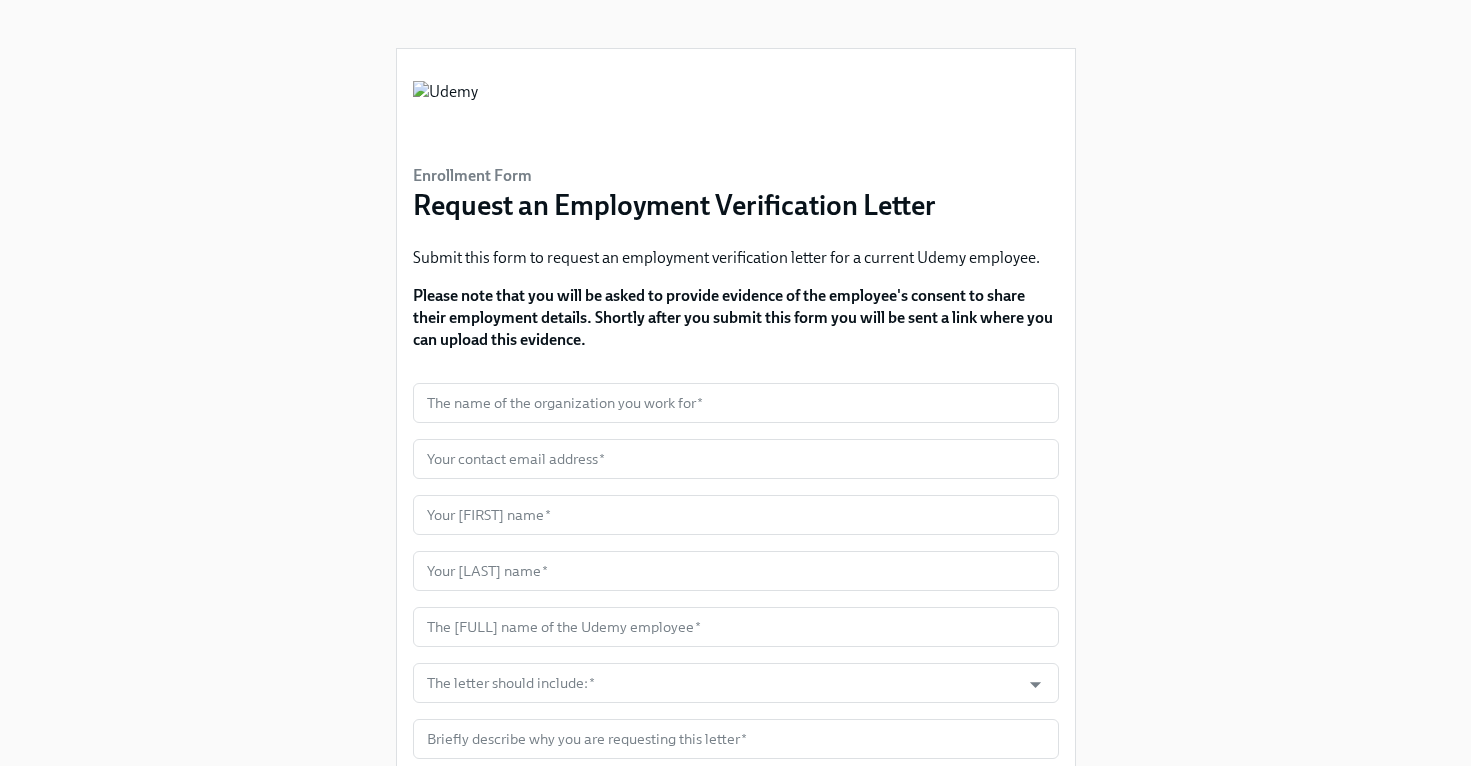 scroll, scrollTop: 0, scrollLeft: 0, axis: both 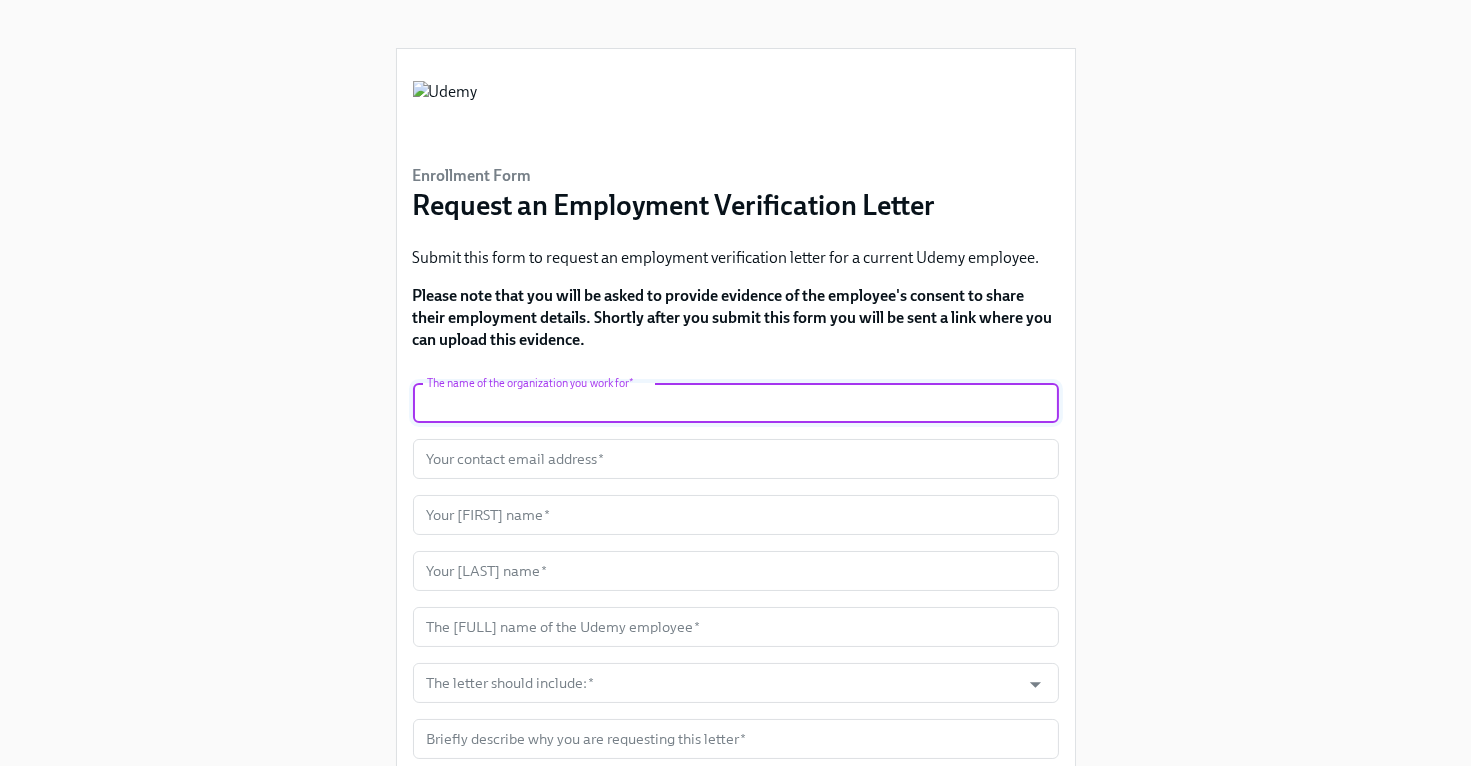 click at bounding box center (736, 403) 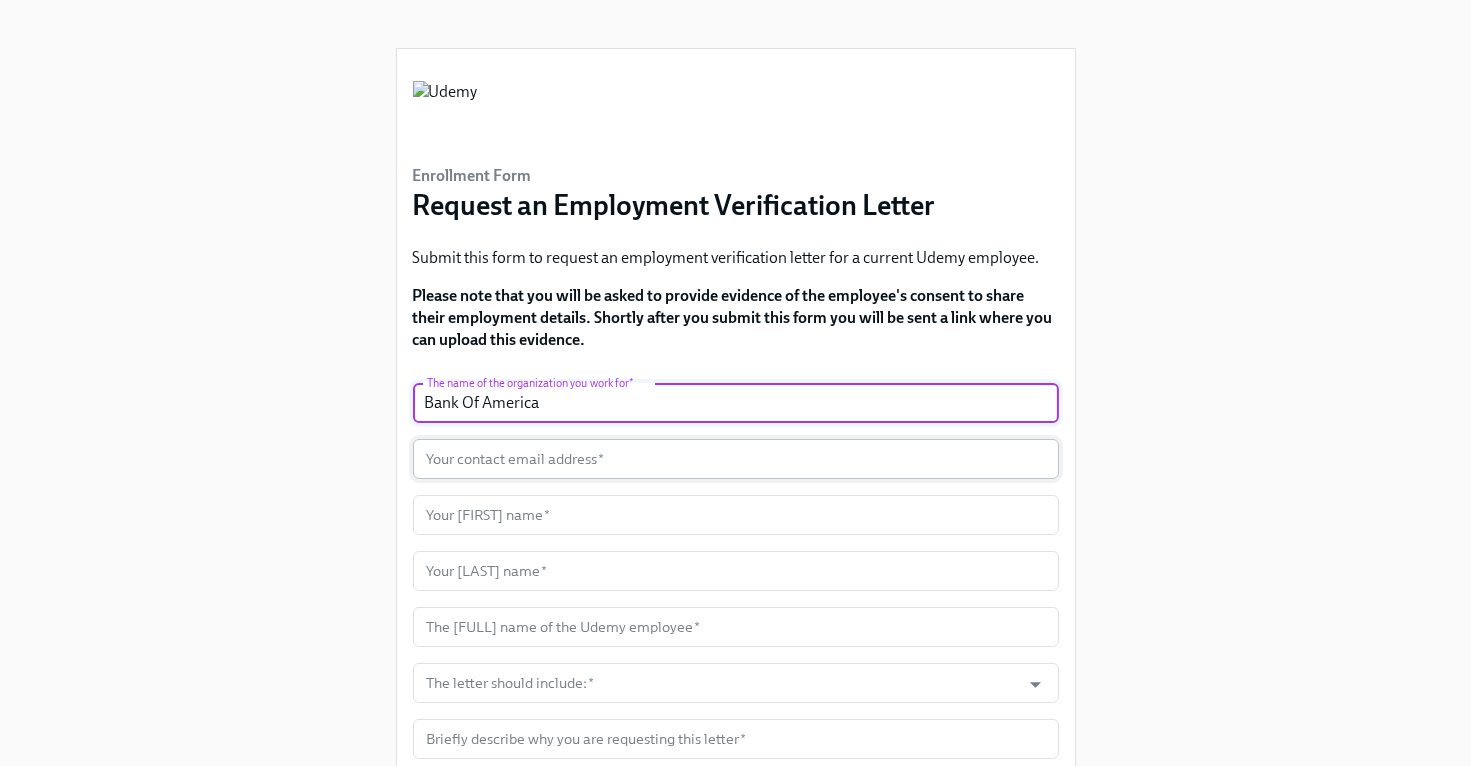 scroll, scrollTop: 128, scrollLeft: 0, axis: vertical 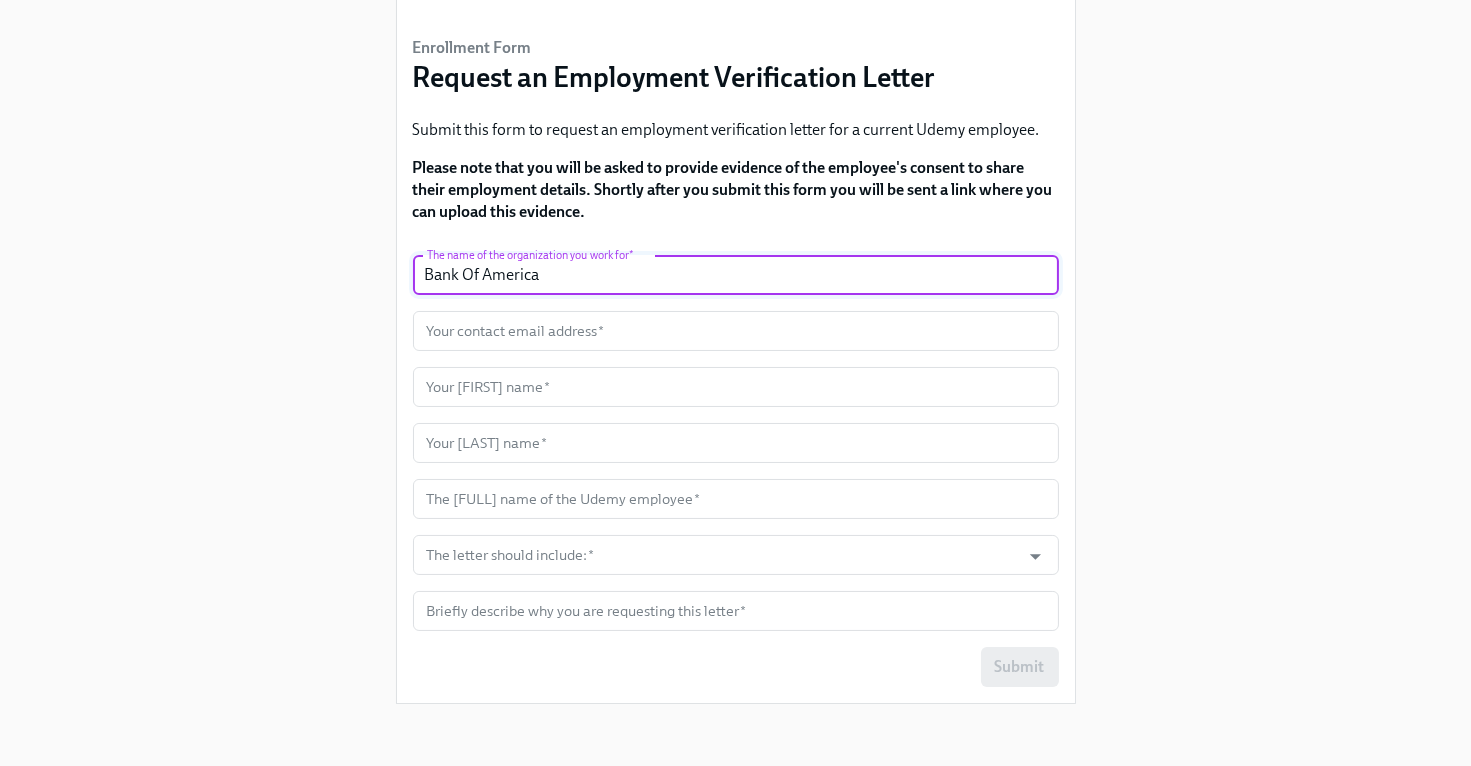 type on "Bank Of America" 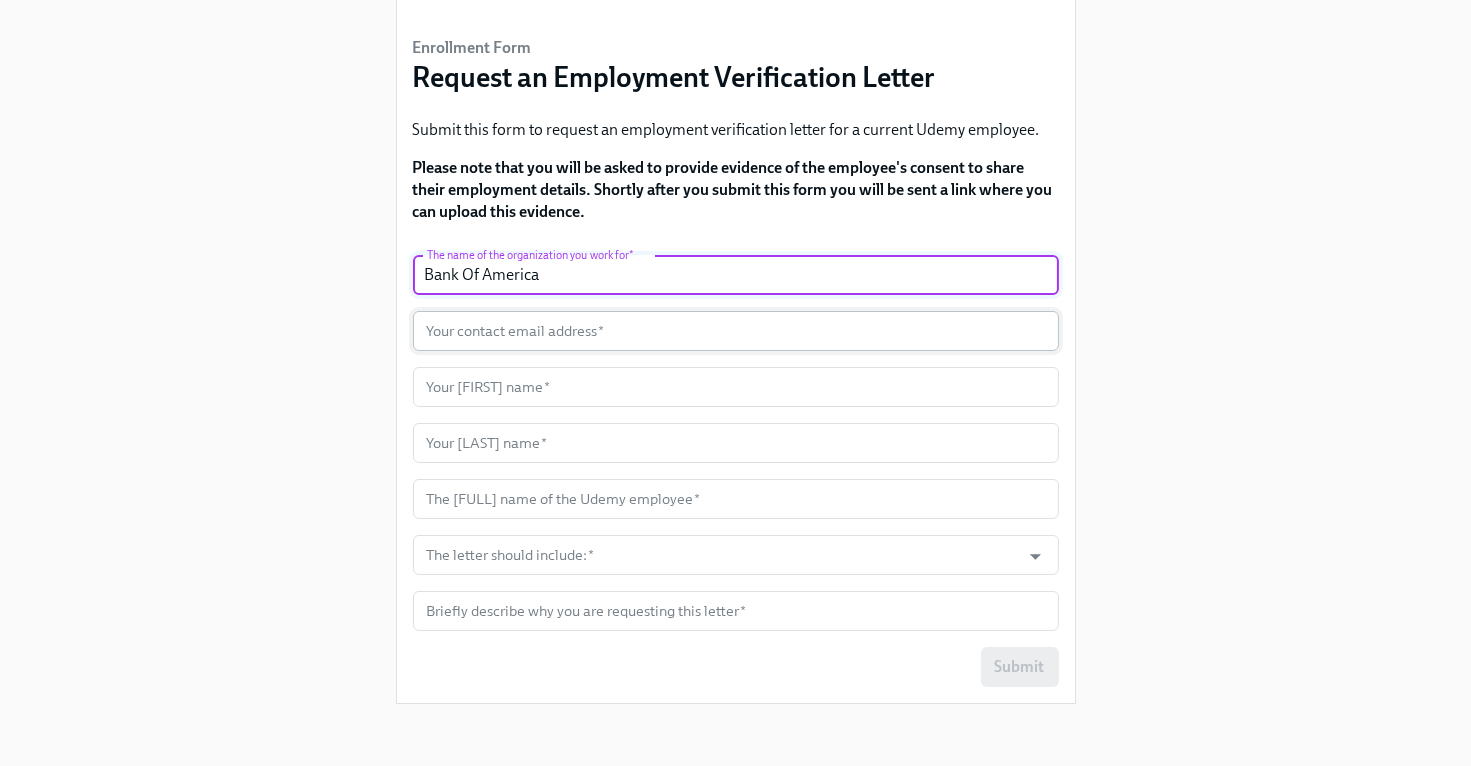 click at bounding box center [736, 331] 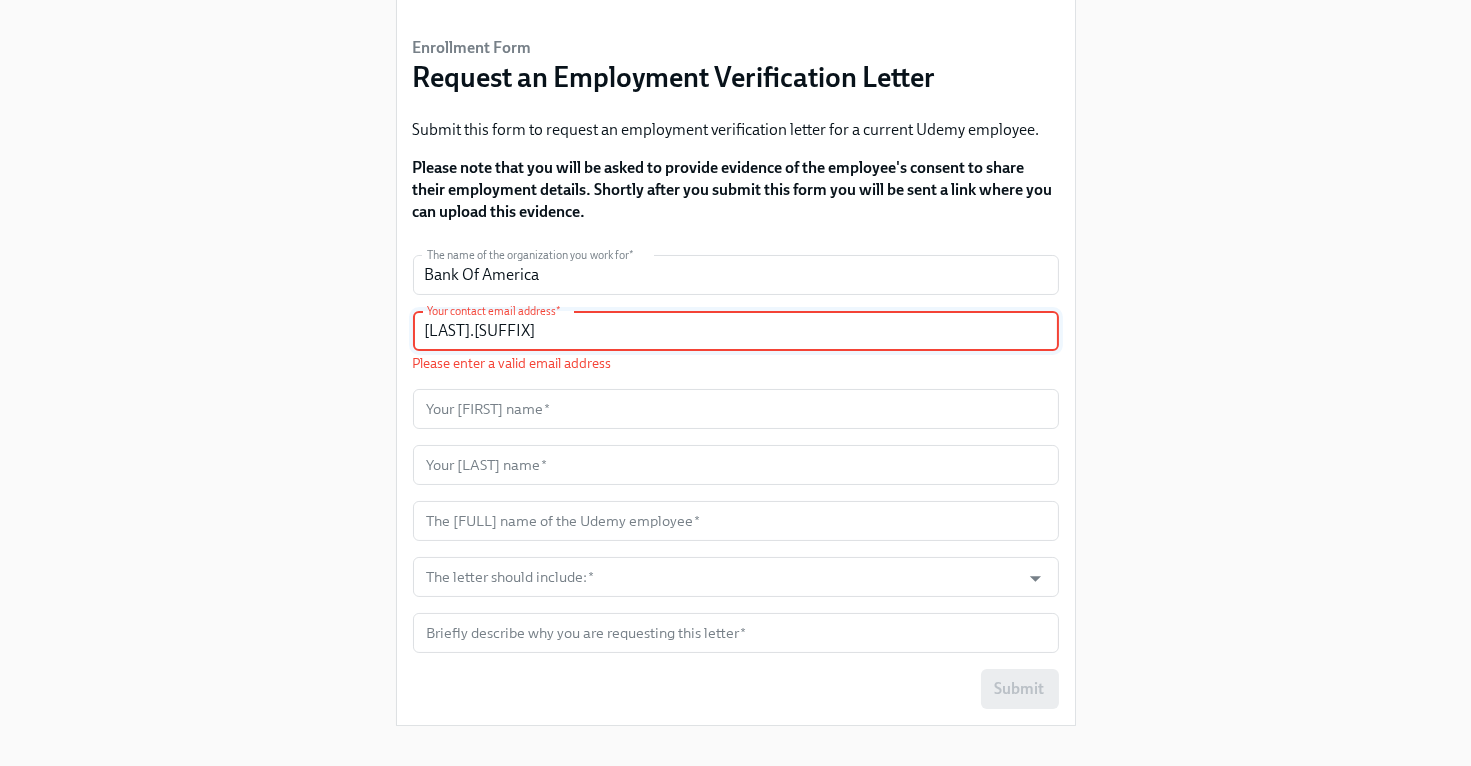 drag, startPoint x: 529, startPoint y: 331, endPoint x: 394, endPoint y: 330, distance: 135.00371 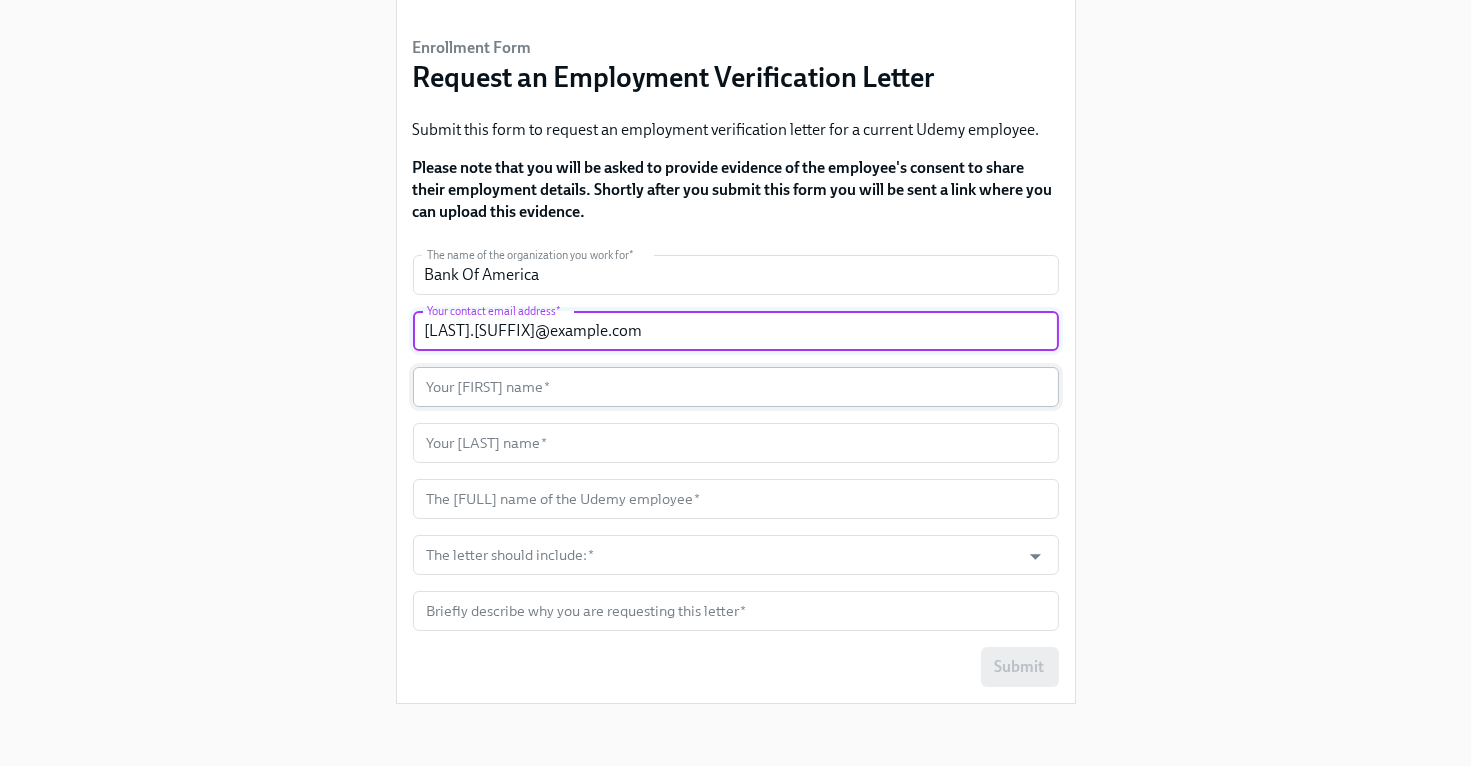 type on "swati.singh+Aug@udemy.com" 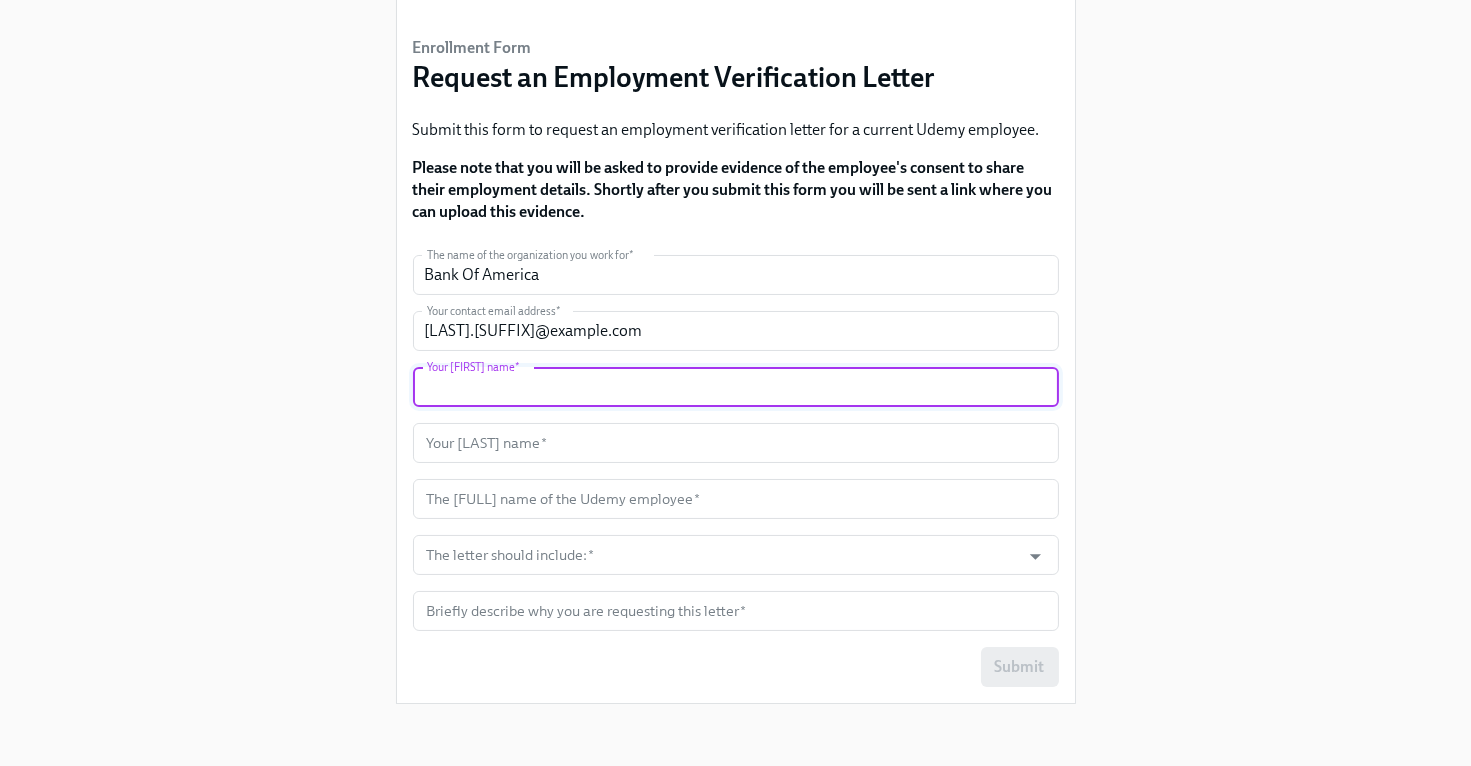 click at bounding box center [736, 387] 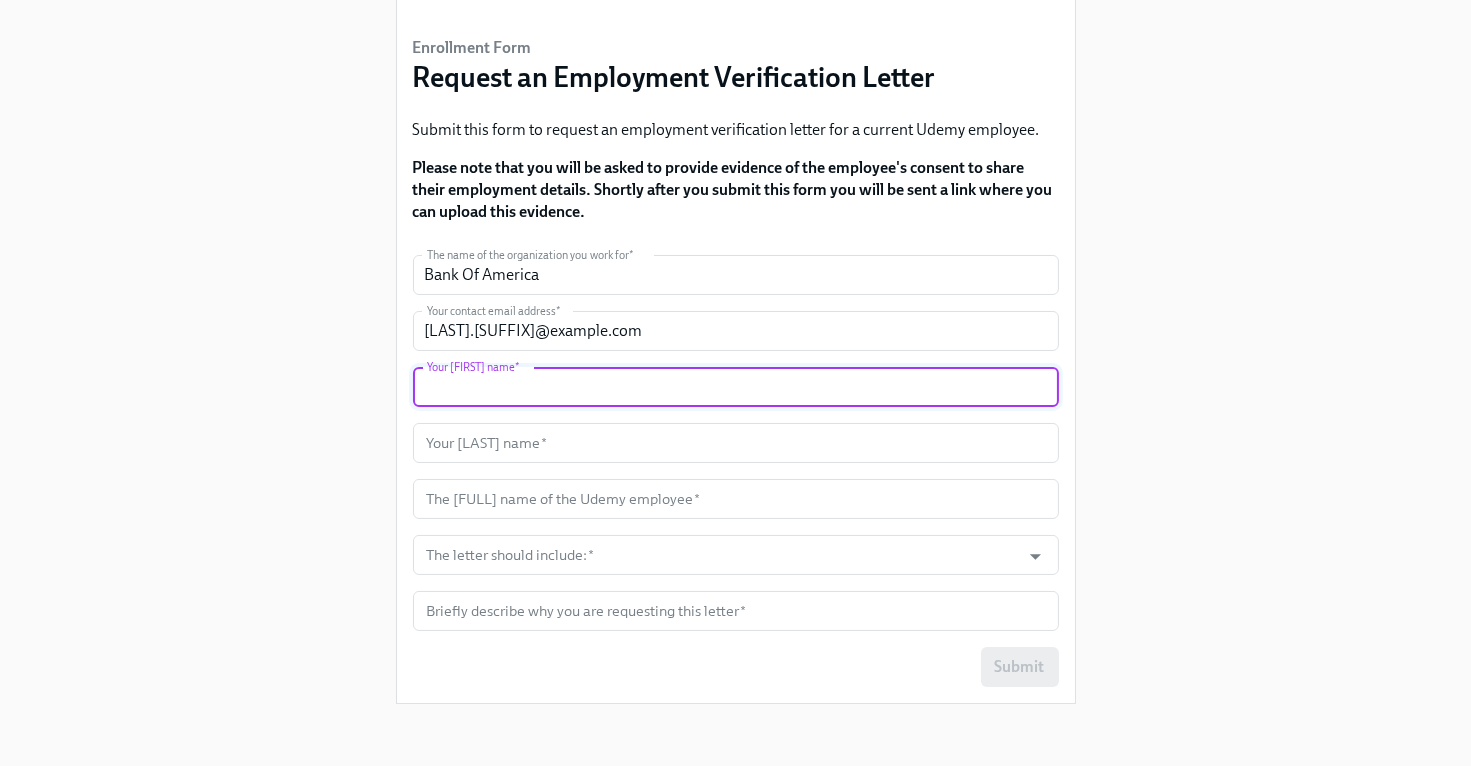 type on "W" 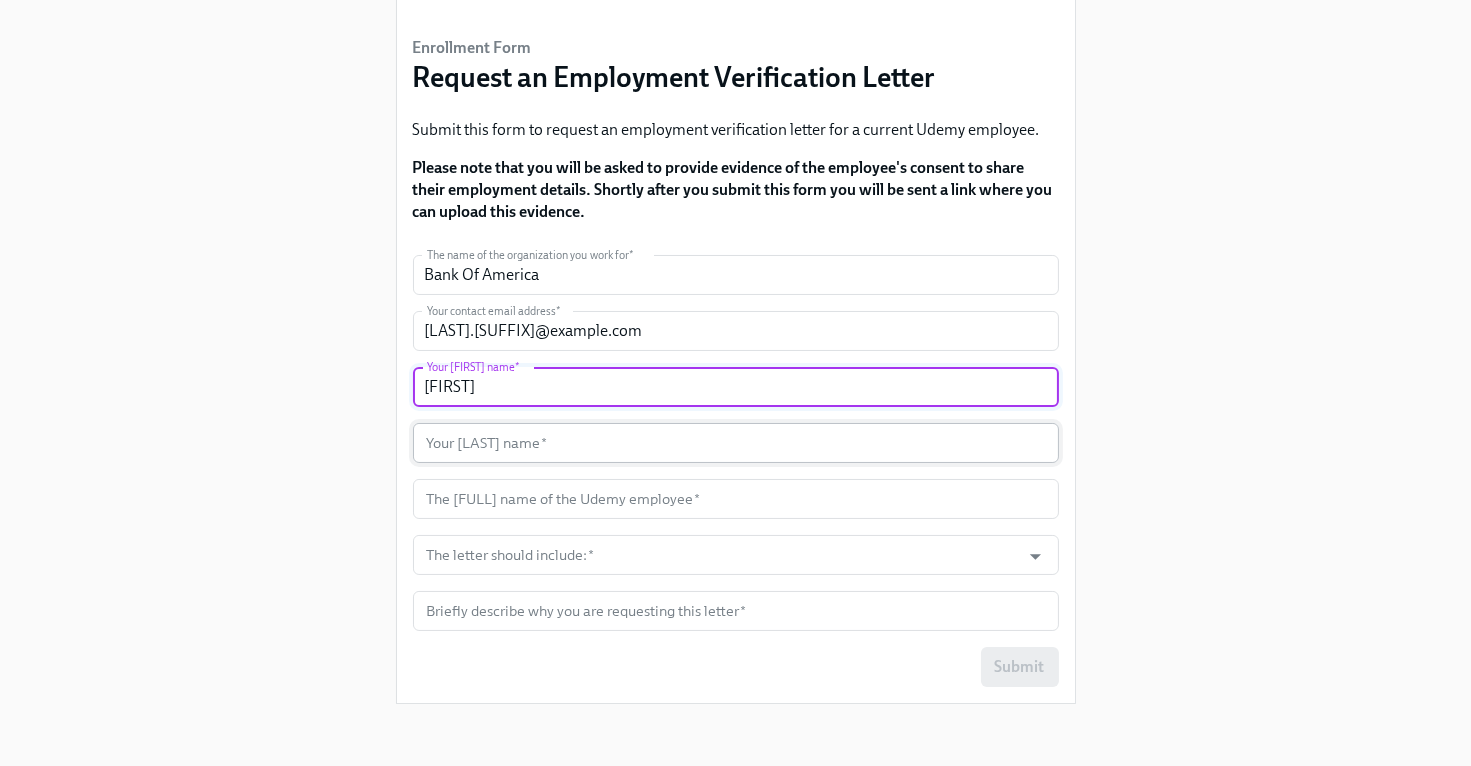type on "Swati" 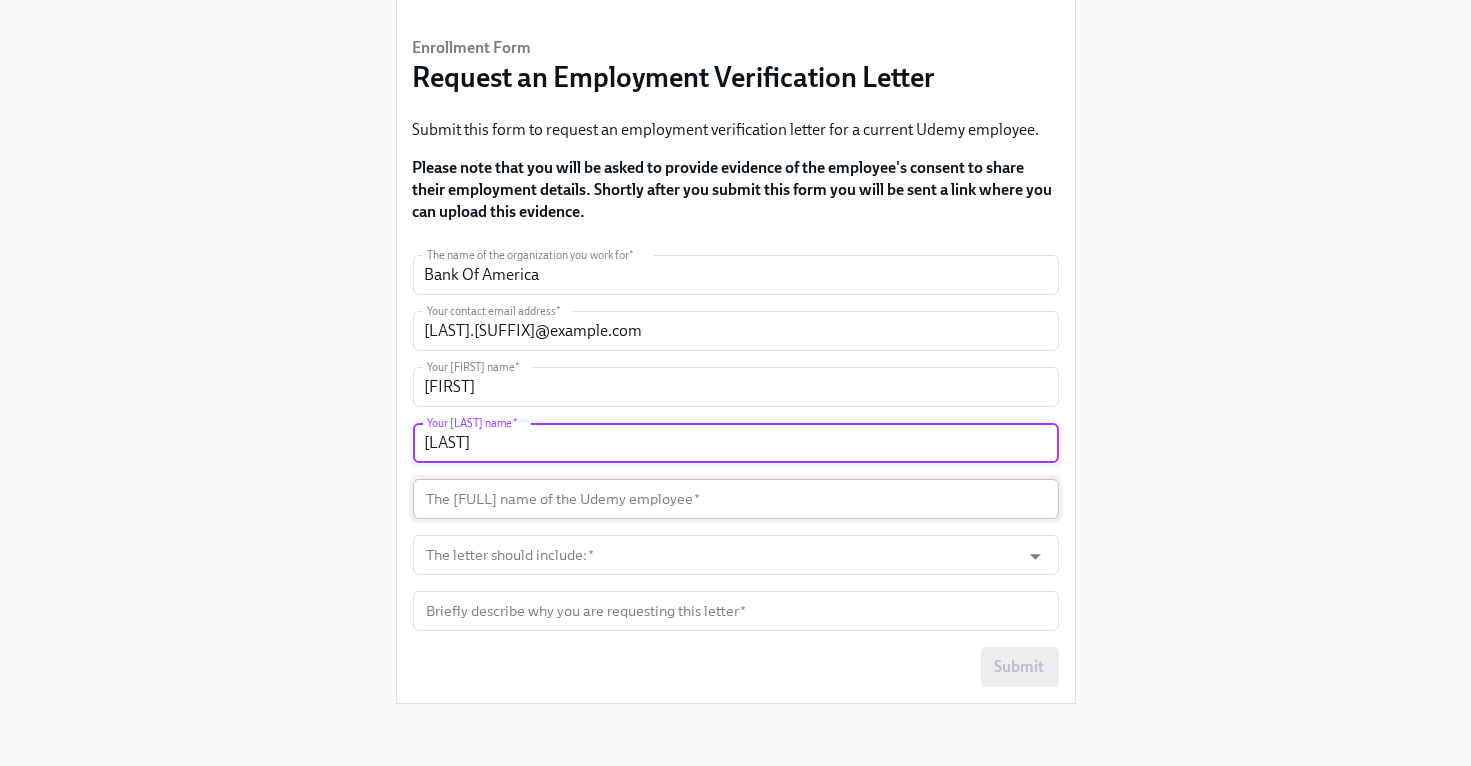 type on "Singh" 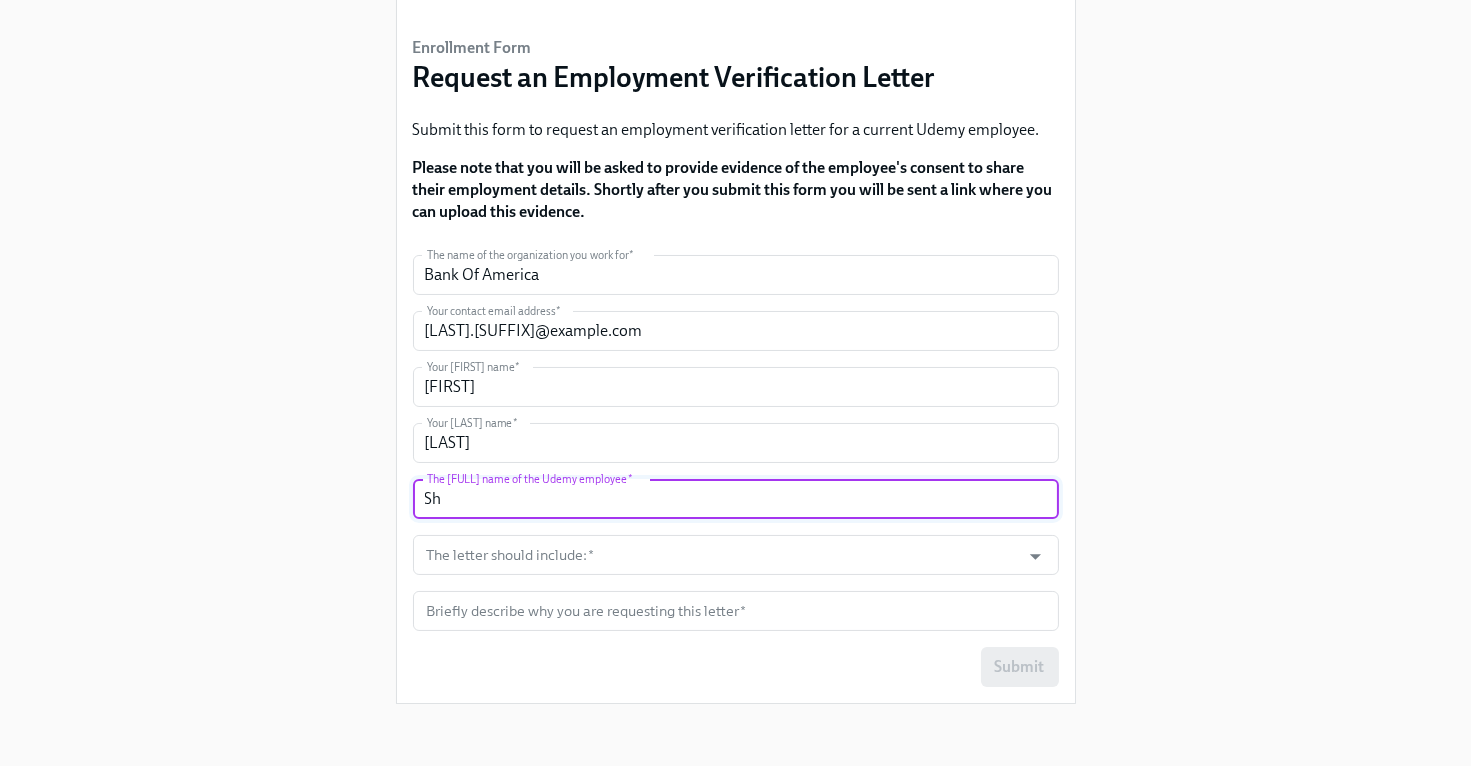 type on "S" 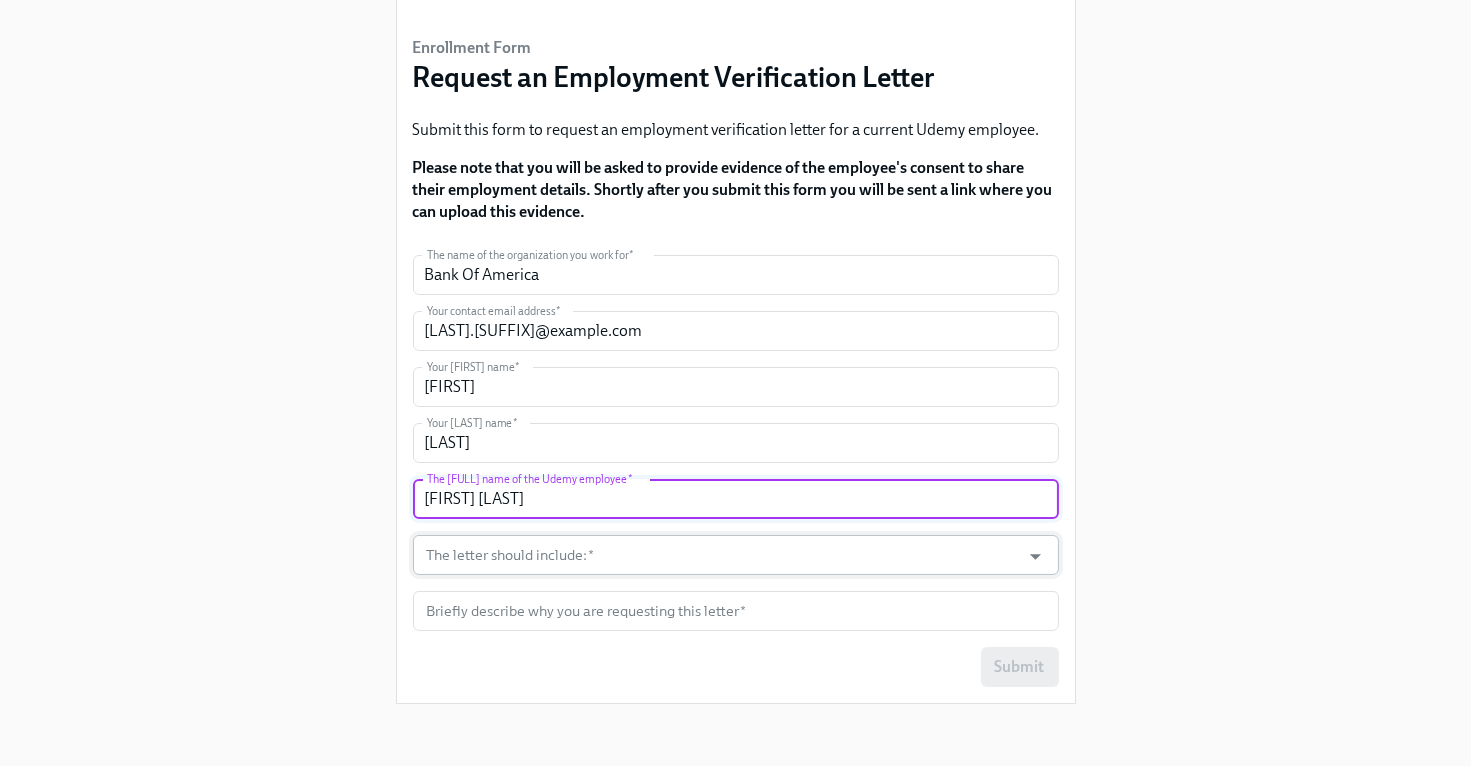 type on "Neha Thard" 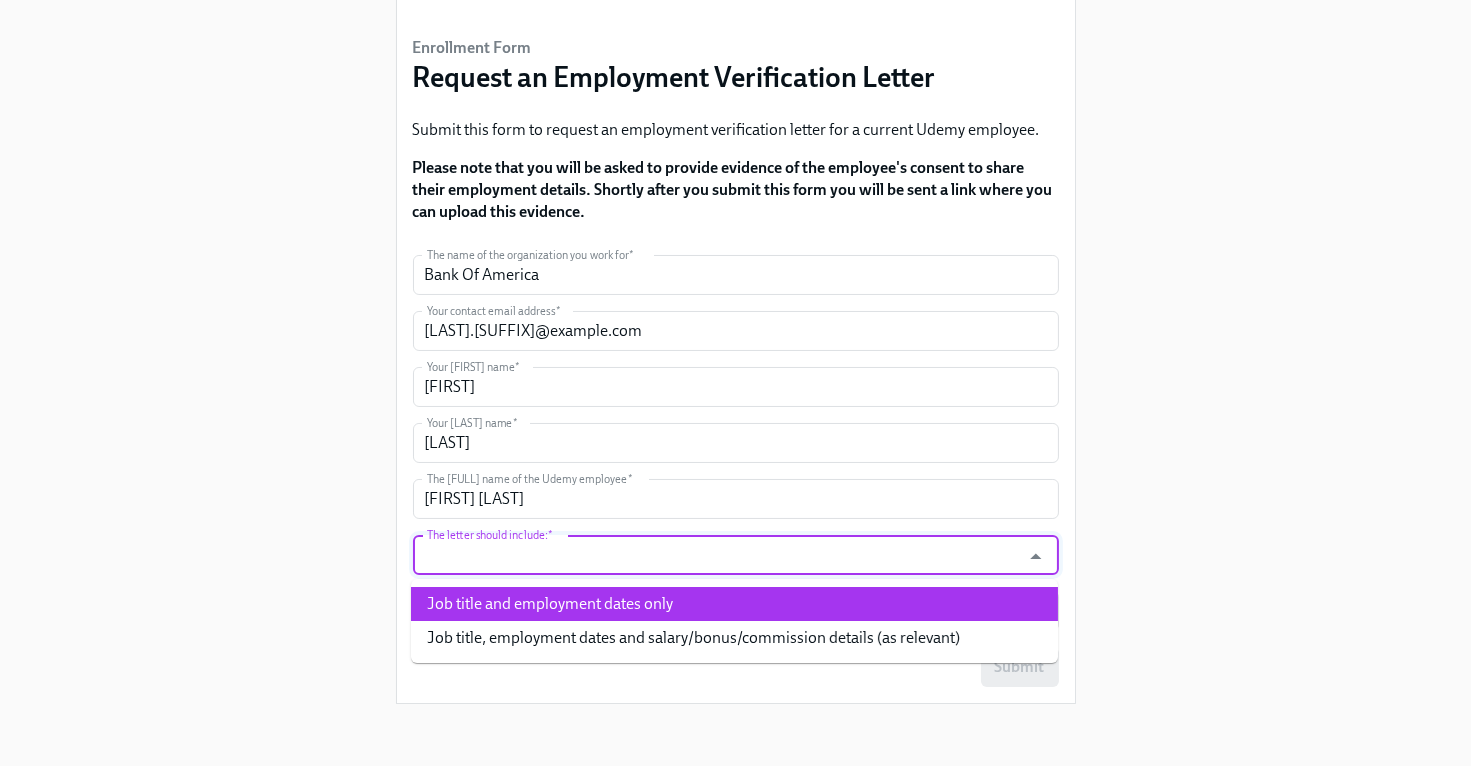click on "Job title and employment dates only" at bounding box center [734, 604] 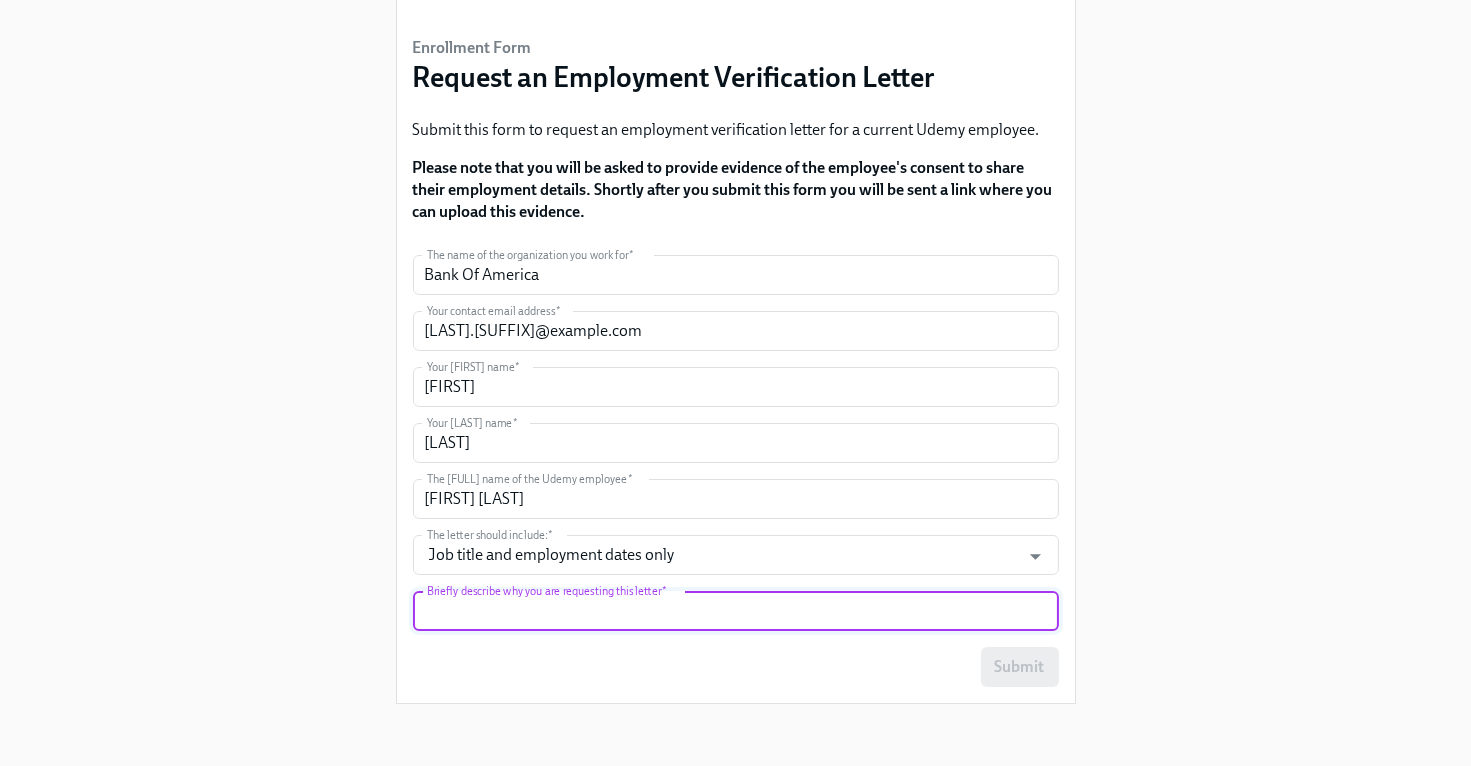 click at bounding box center [736, 611] 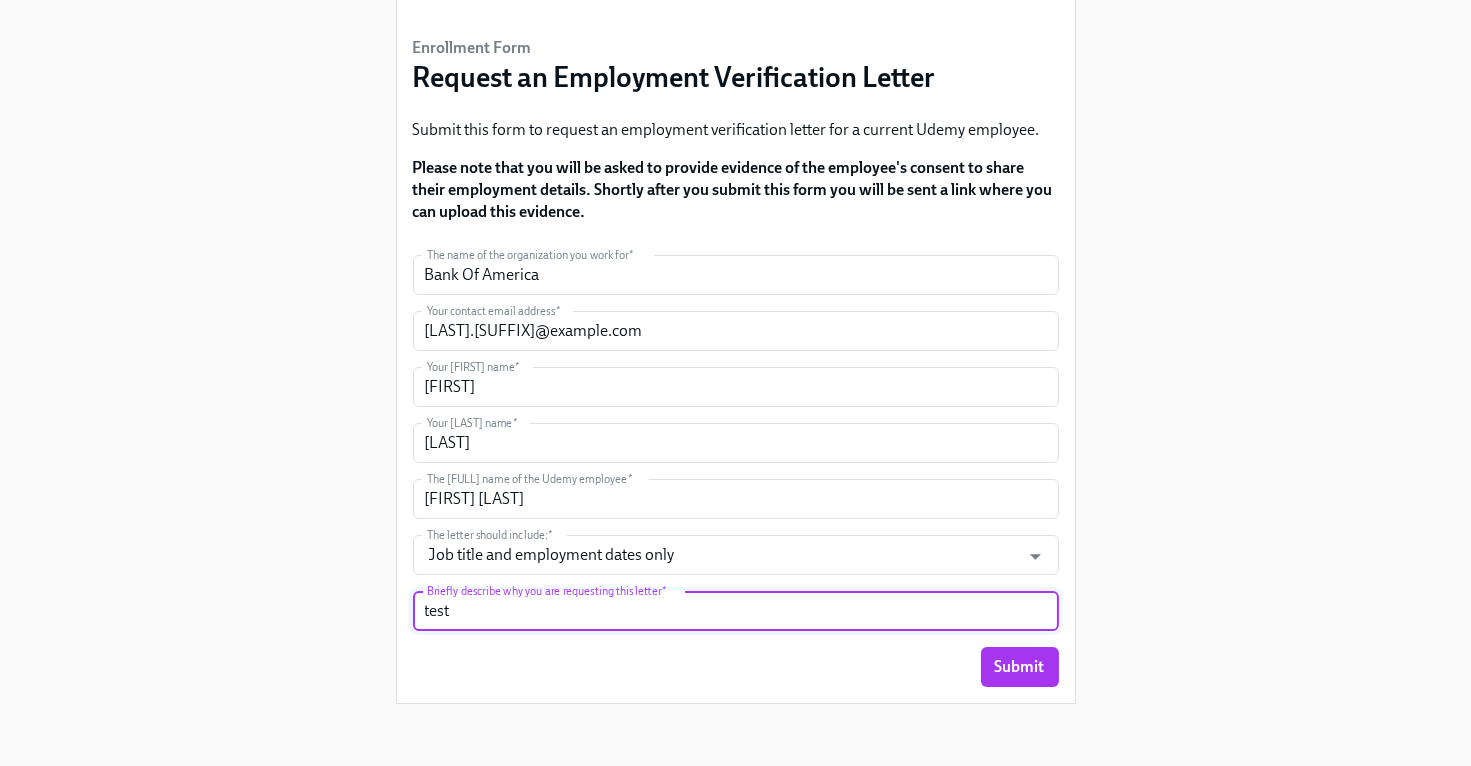 type on "test" 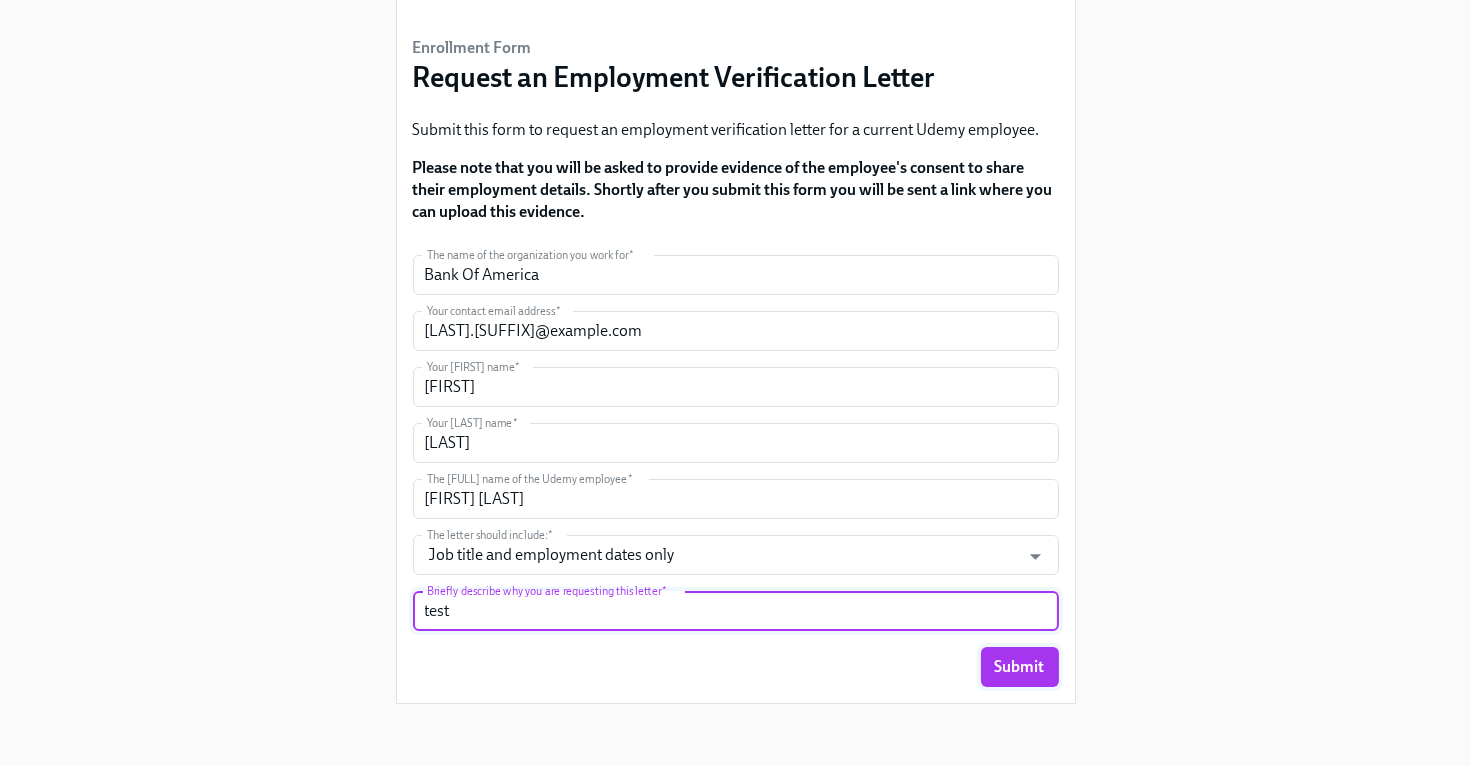 click on "Submit" at bounding box center [1020, 667] 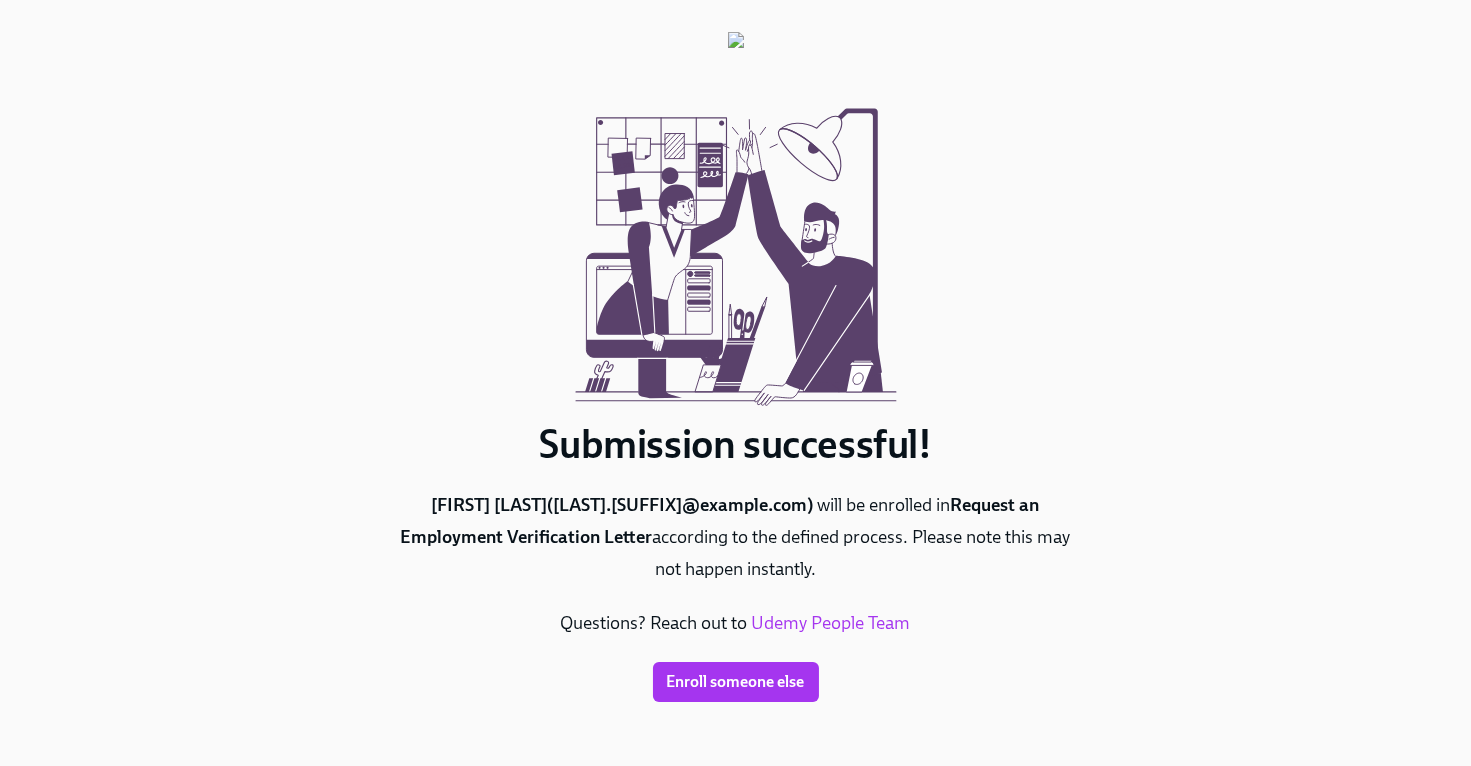 scroll, scrollTop: 0, scrollLeft: 0, axis: both 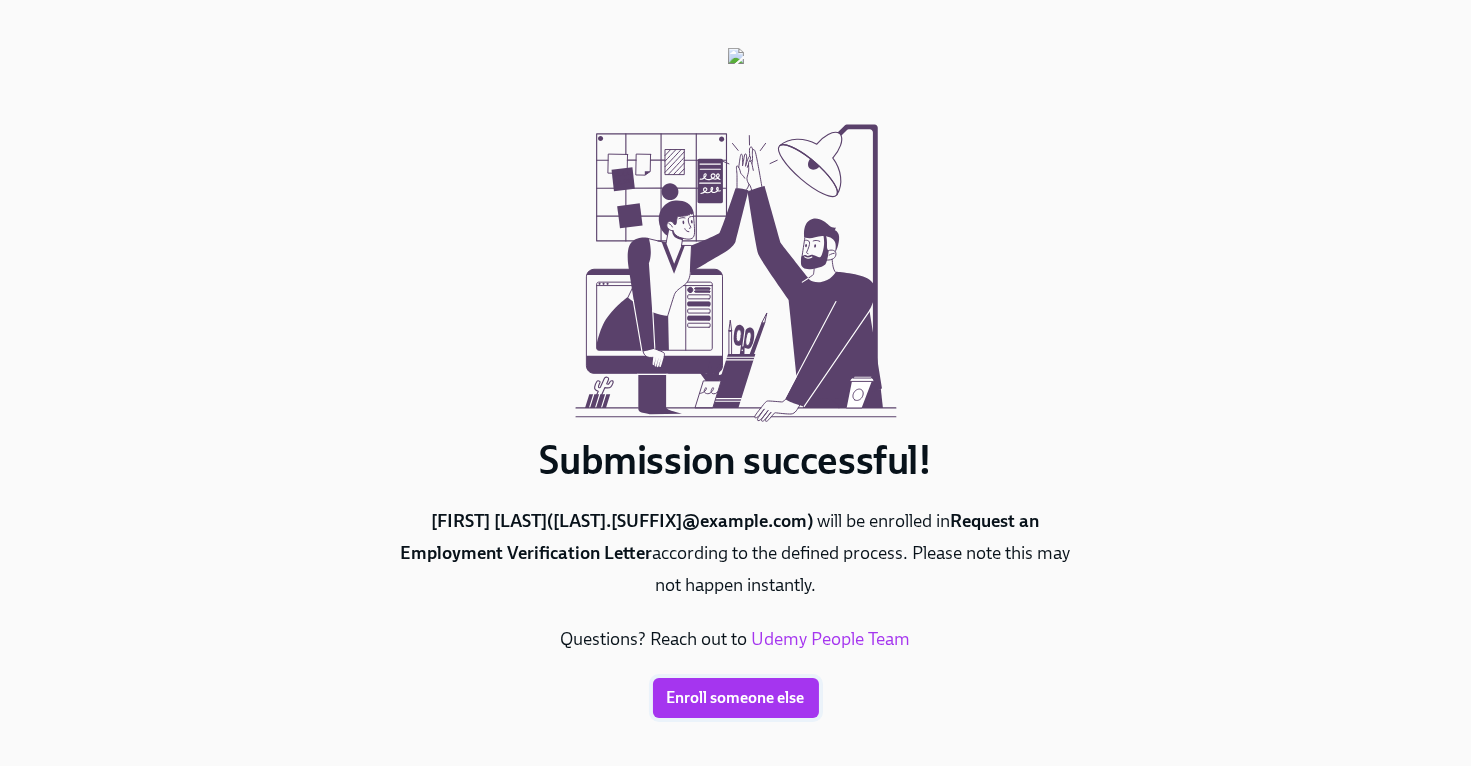 click on "Enroll someone else" at bounding box center (736, 698) 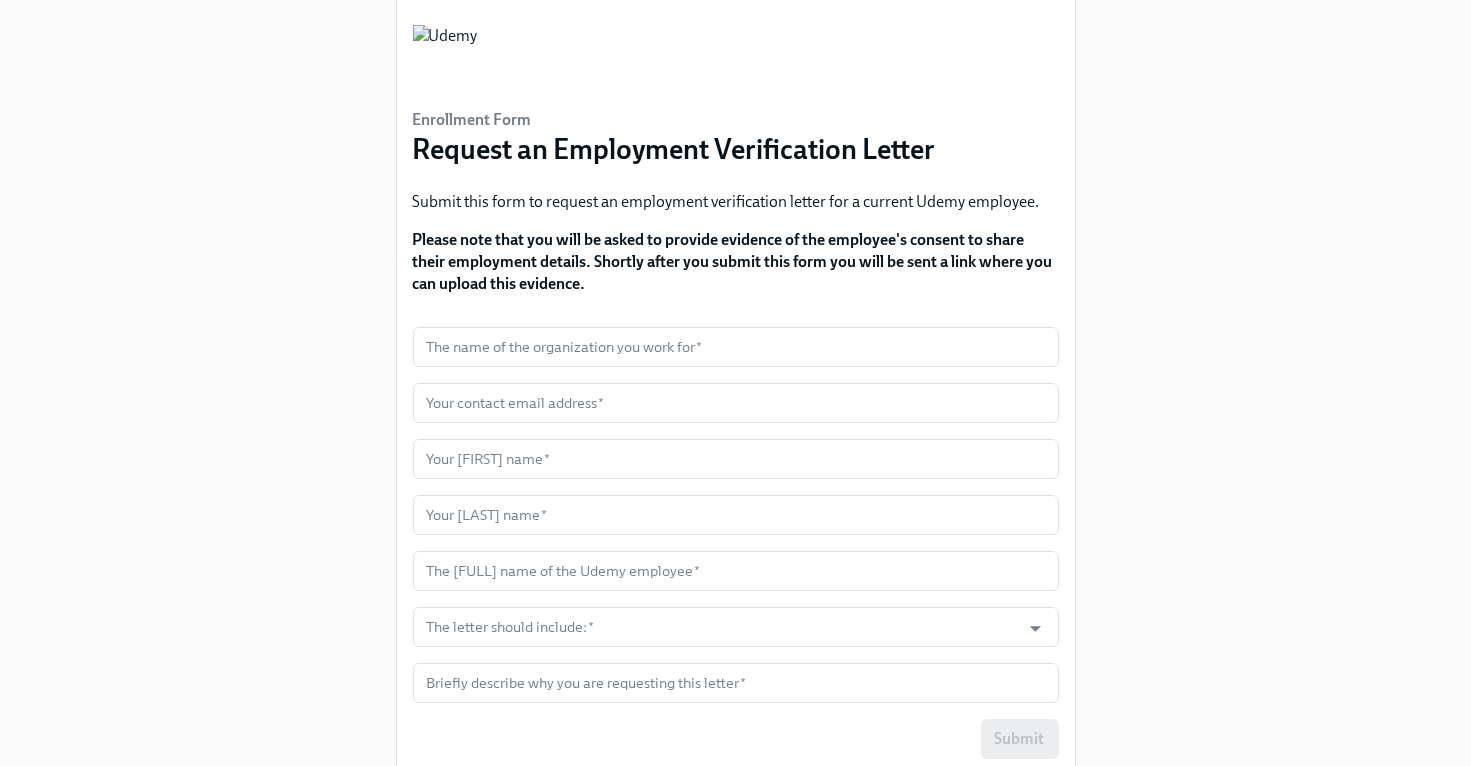 scroll, scrollTop: 78, scrollLeft: 0, axis: vertical 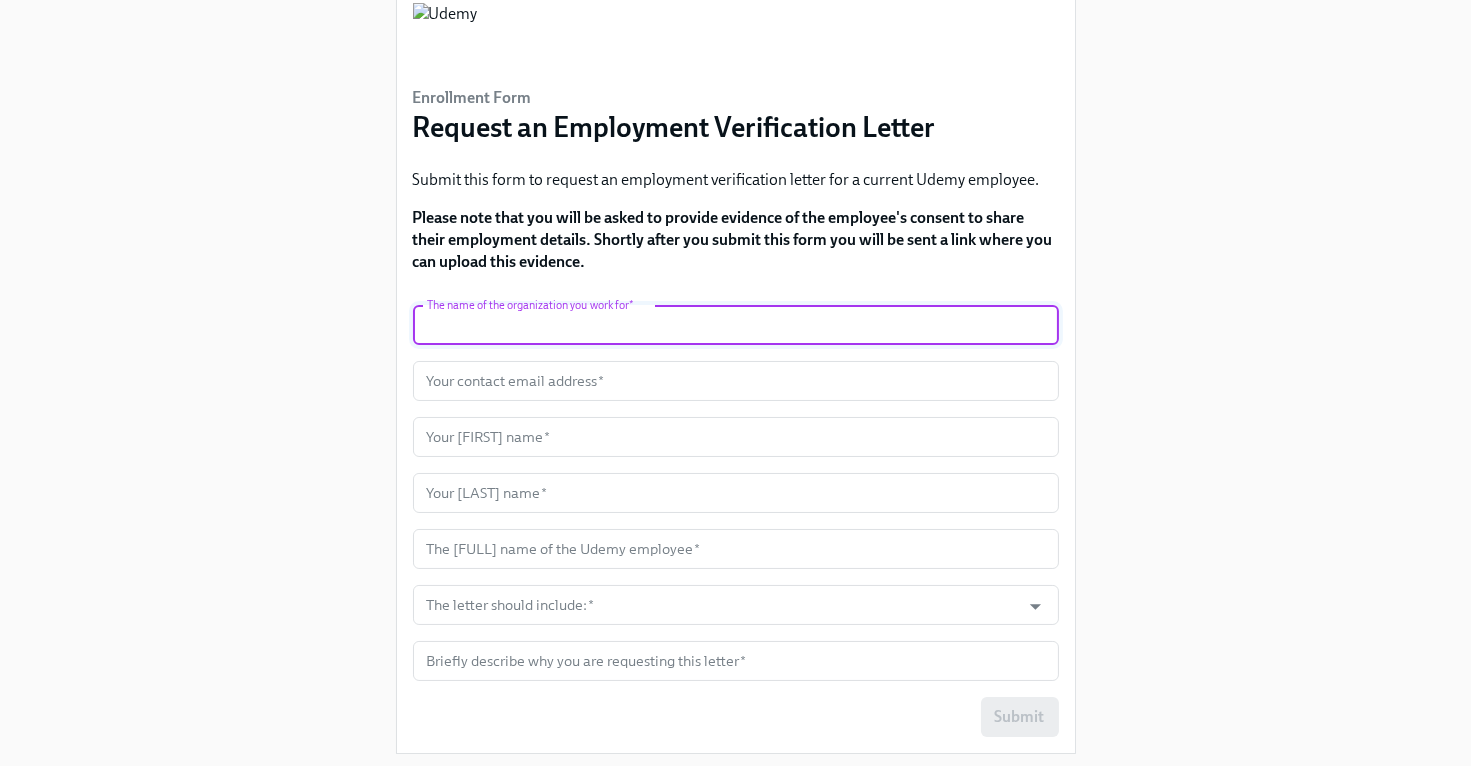 click at bounding box center (736, 325) 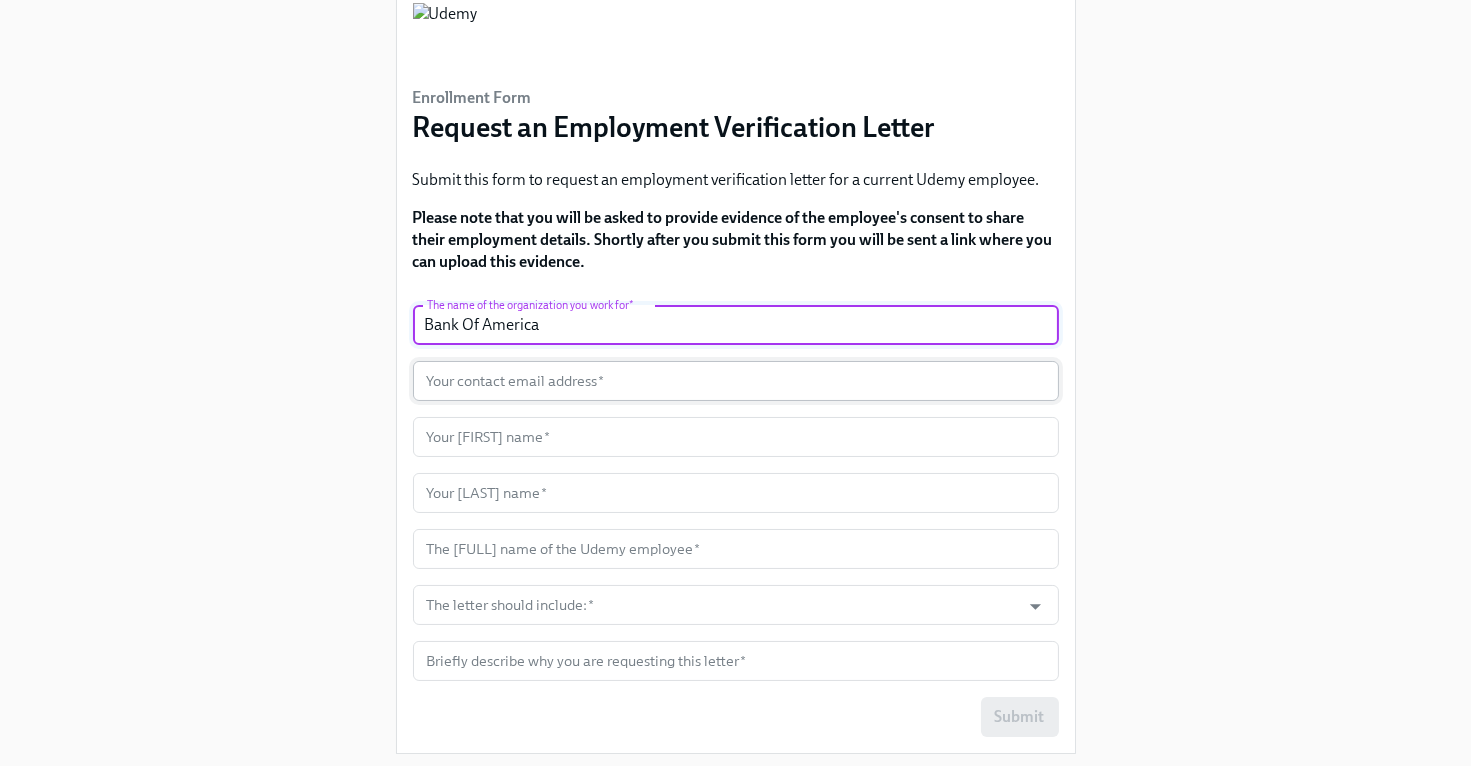 type on "Bank Of America" 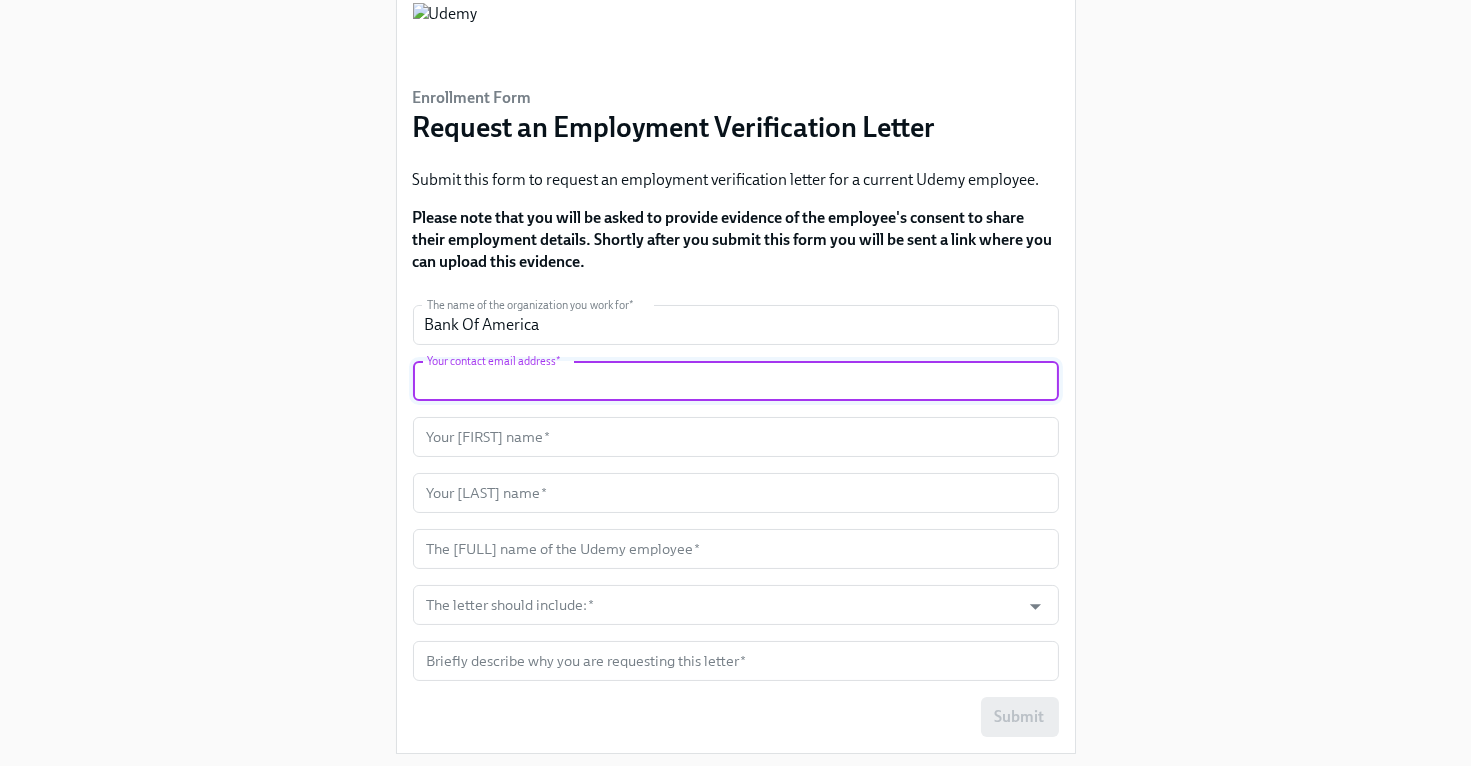 click at bounding box center (736, 381) 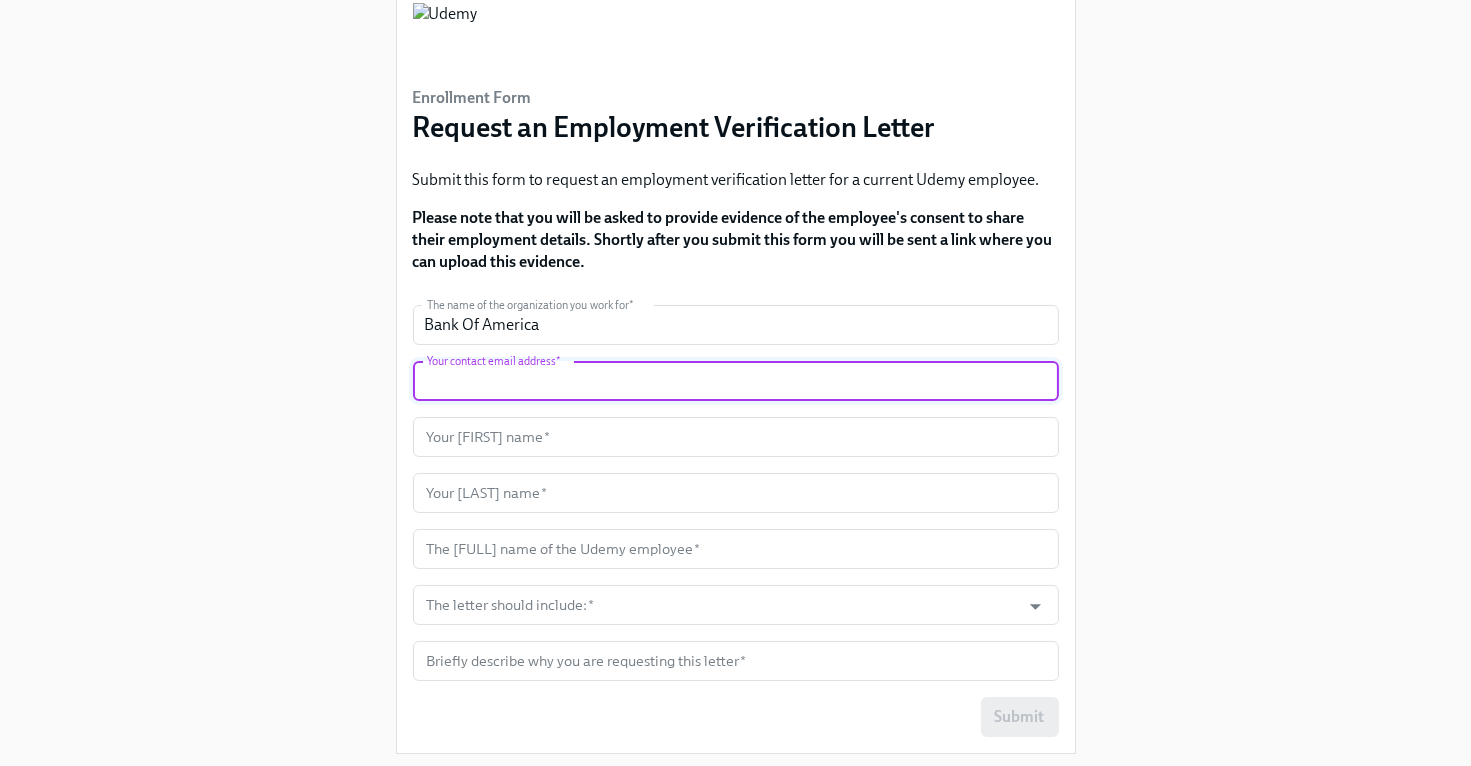 click at bounding box center (736, 381) 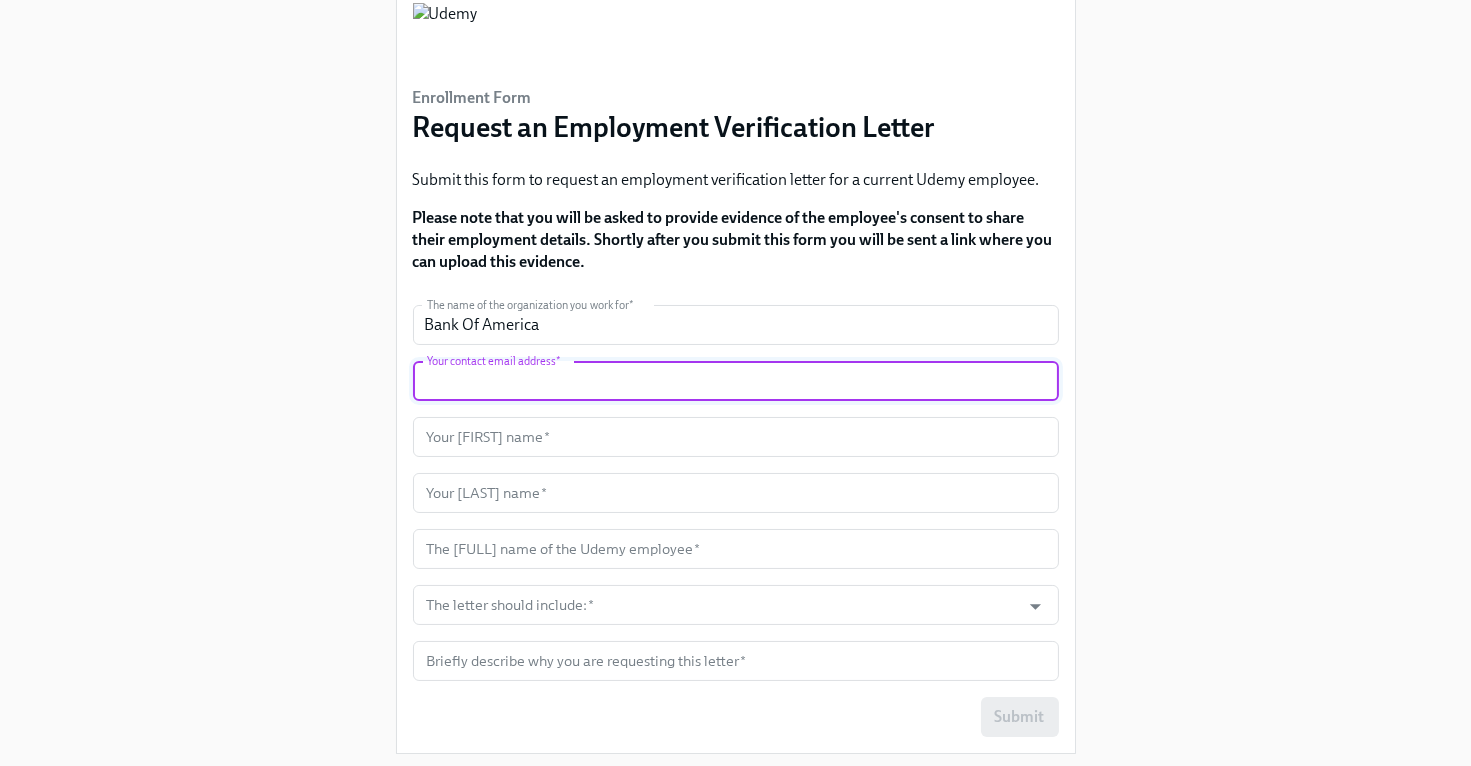 paste on "swati.singh+2Aug@udemy.com" 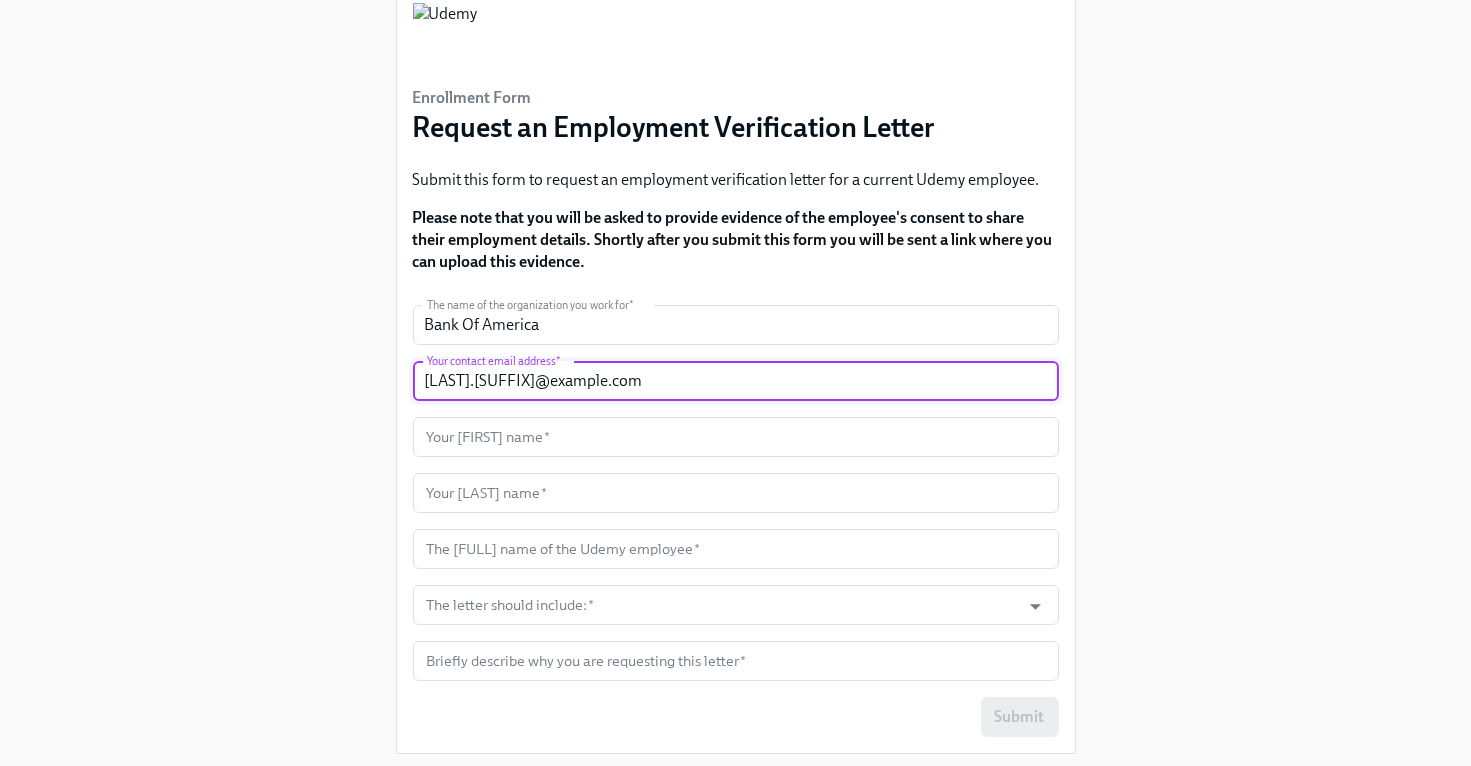 type on "swati.singh+2Aug@udemy.com" 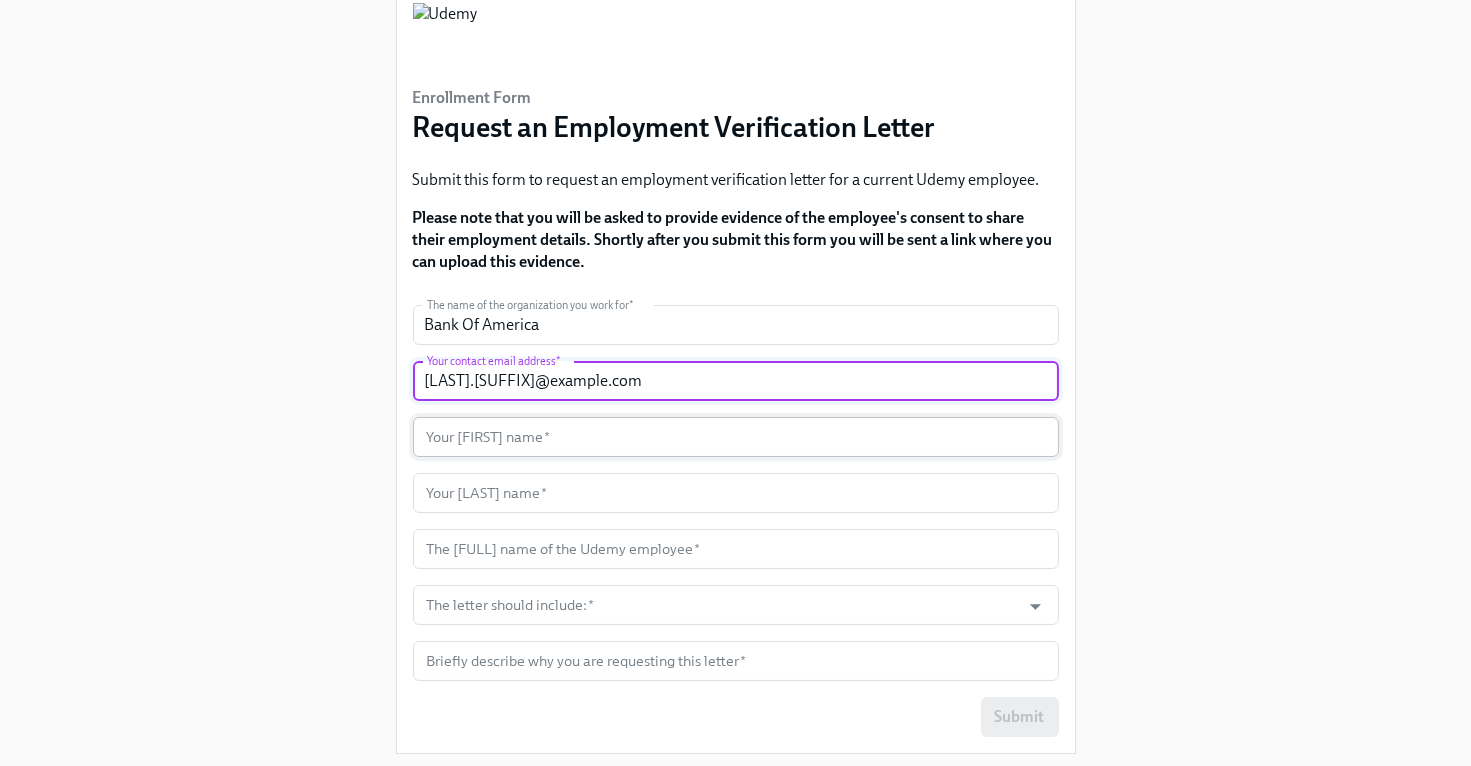 click at bounding box center (736, 437) 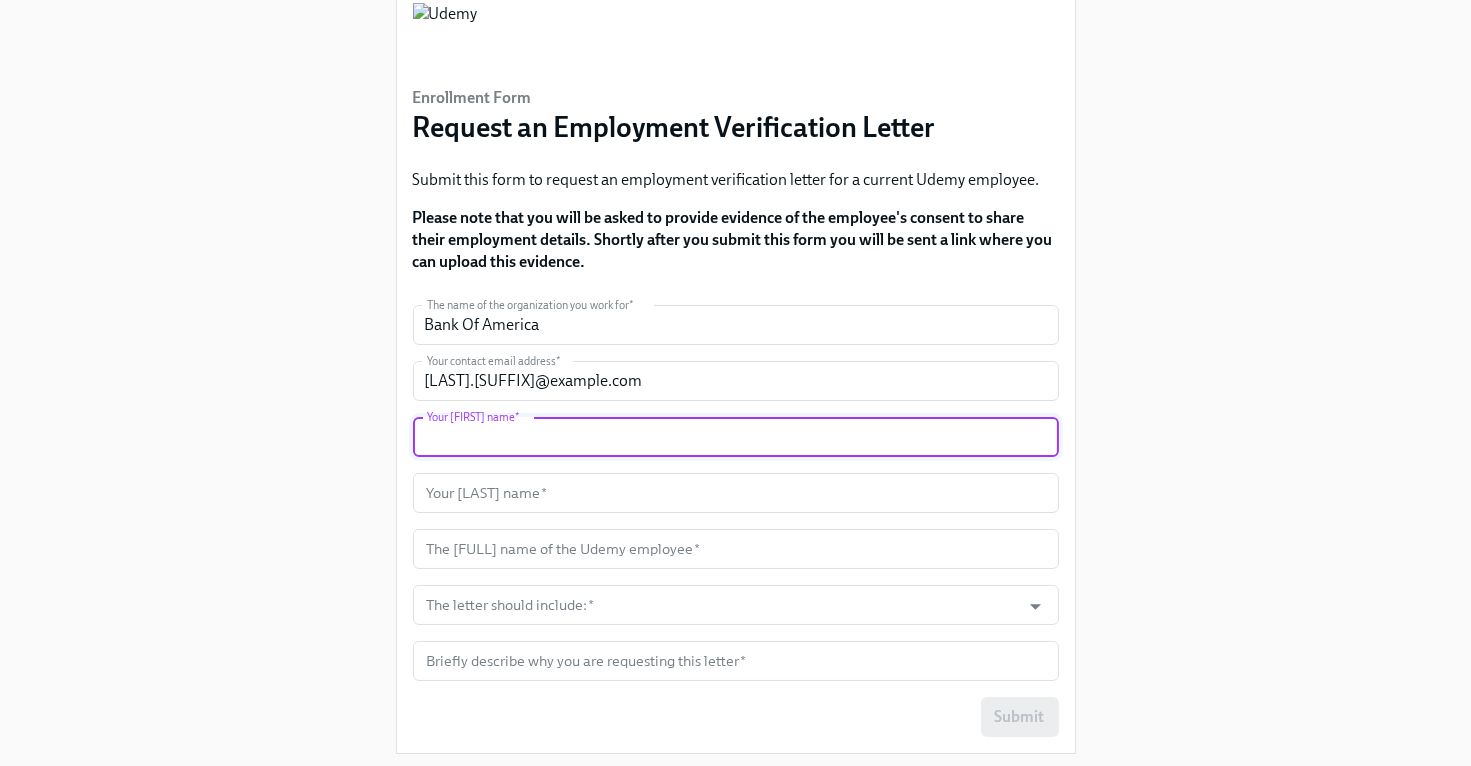 paste on "Lisa" 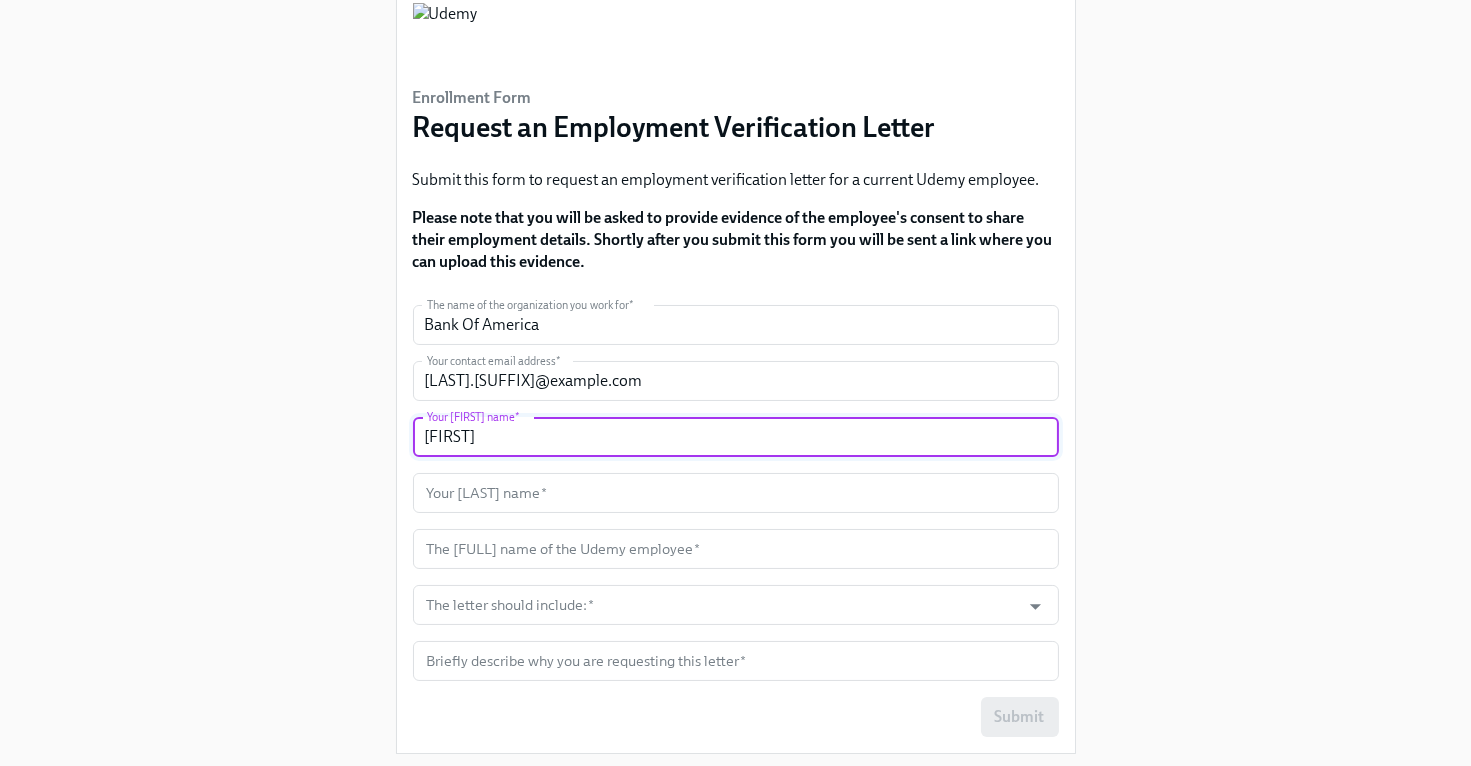 type on "Lisa" 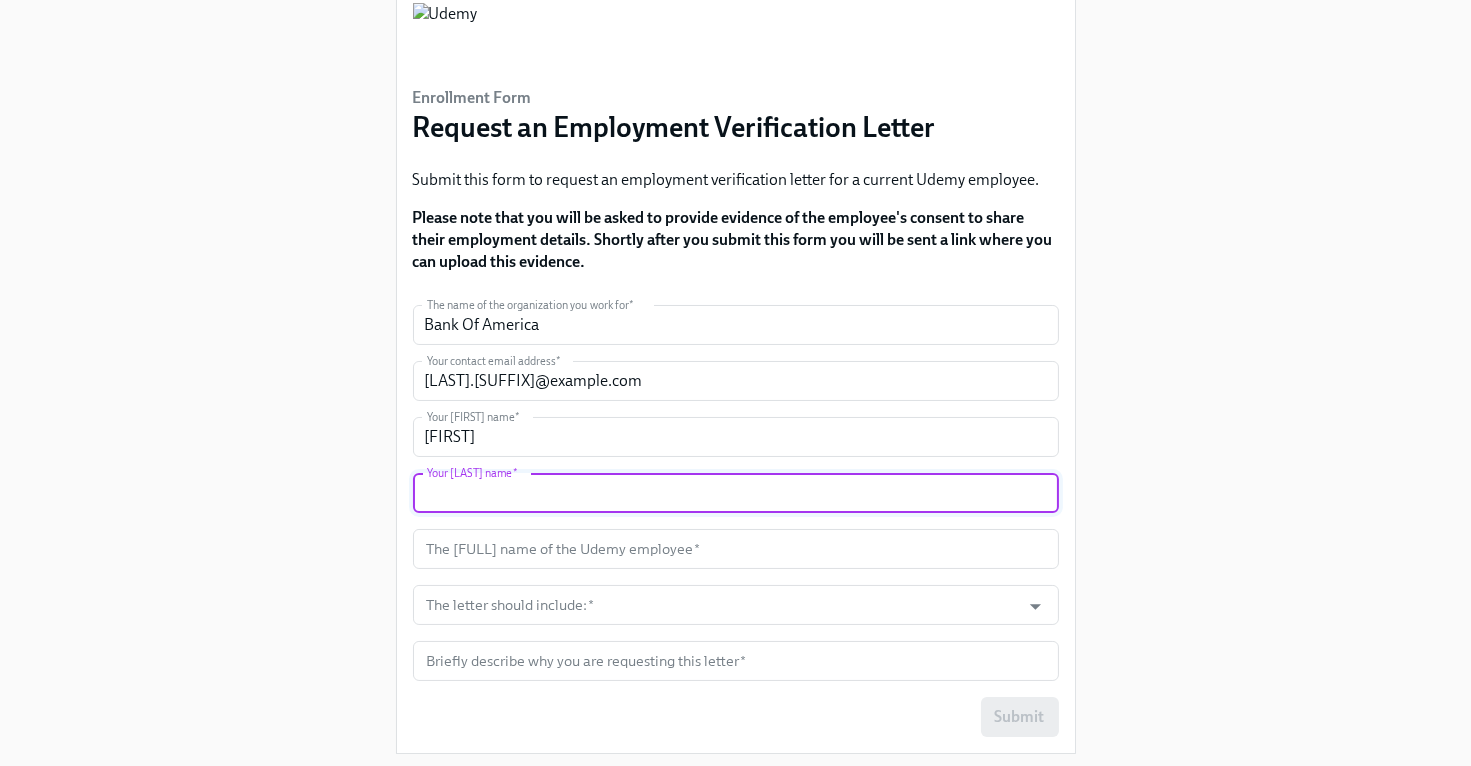 click at bounding box center [736, 493] 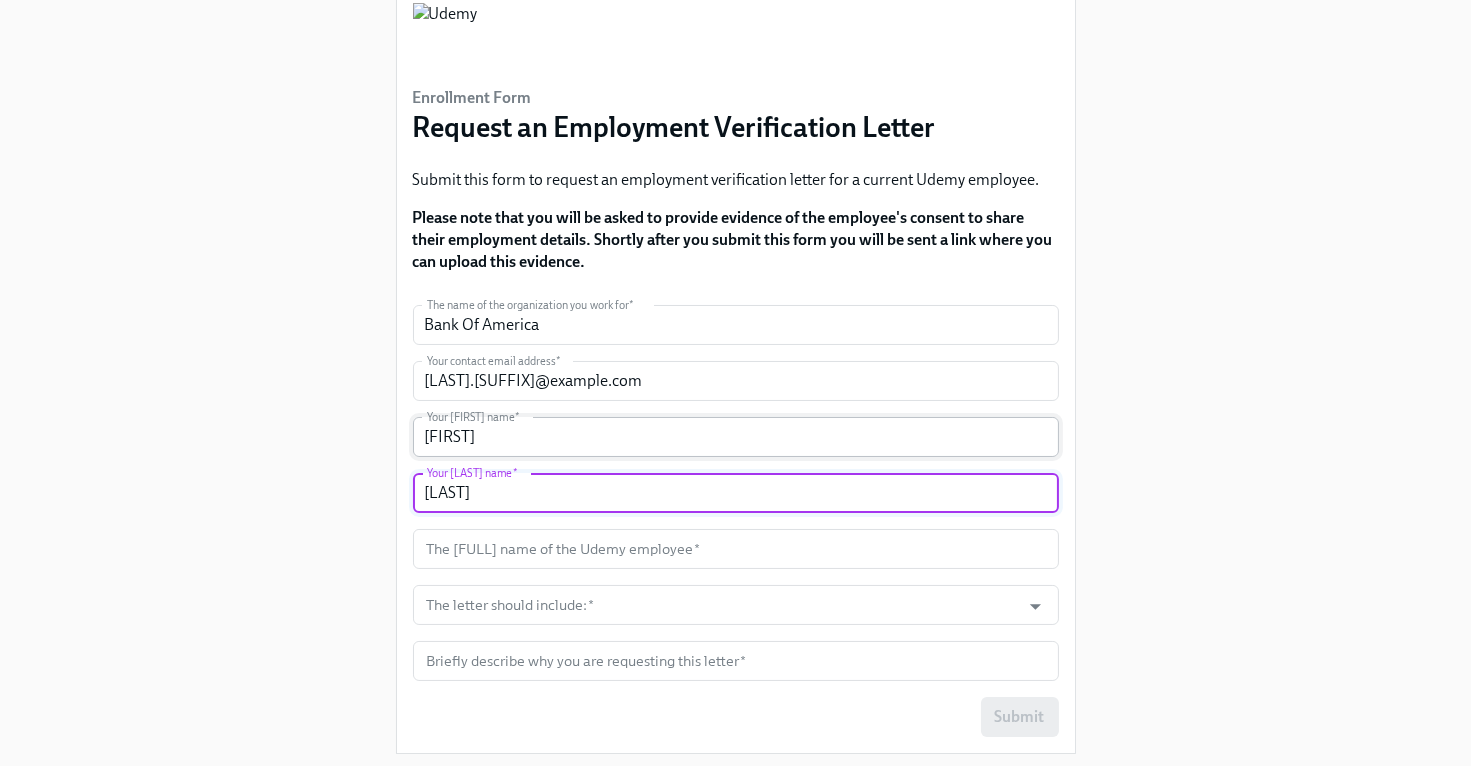 type on "Hamill" 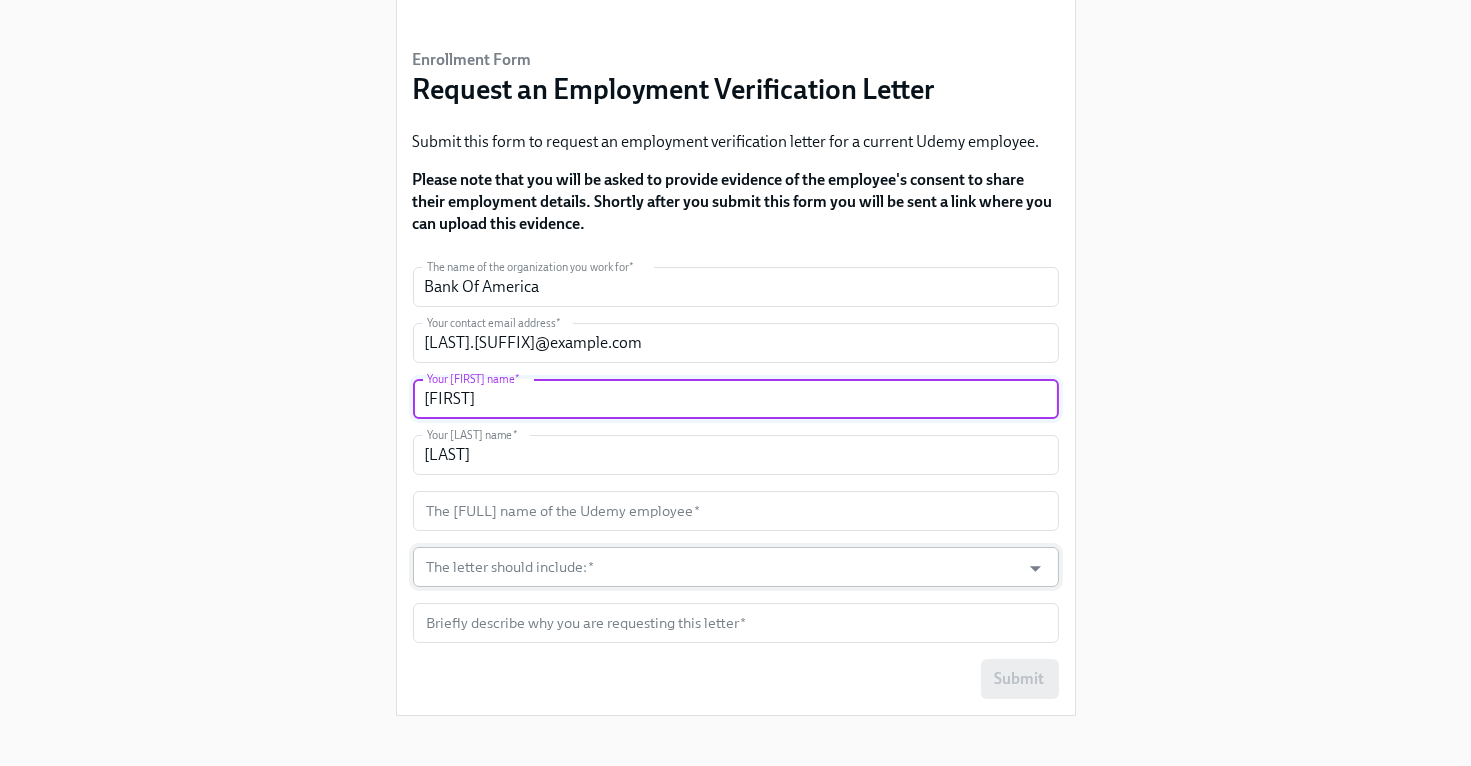 scroll, scrollTop: 128, scrollLeft: 0, axis: vertical 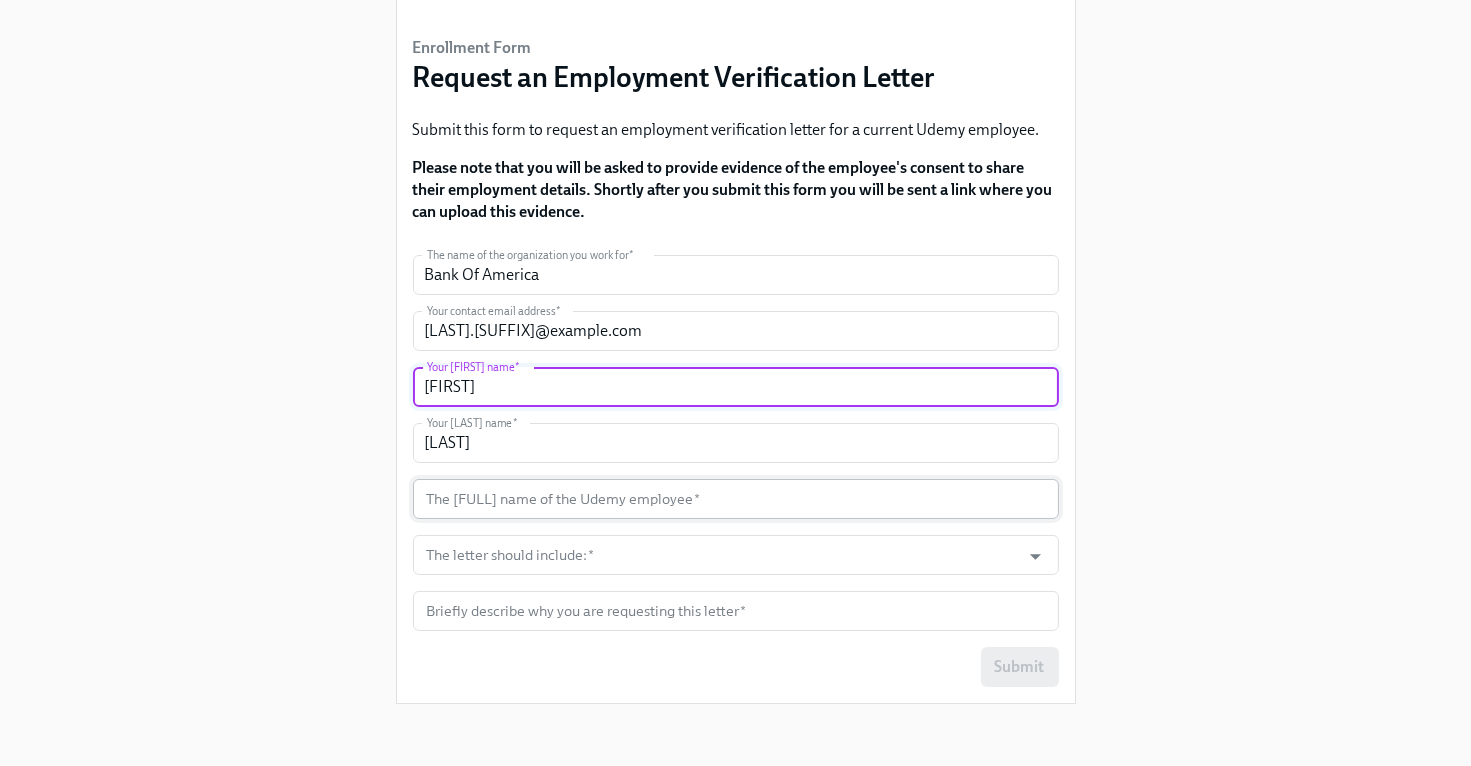 type on "Lisa" 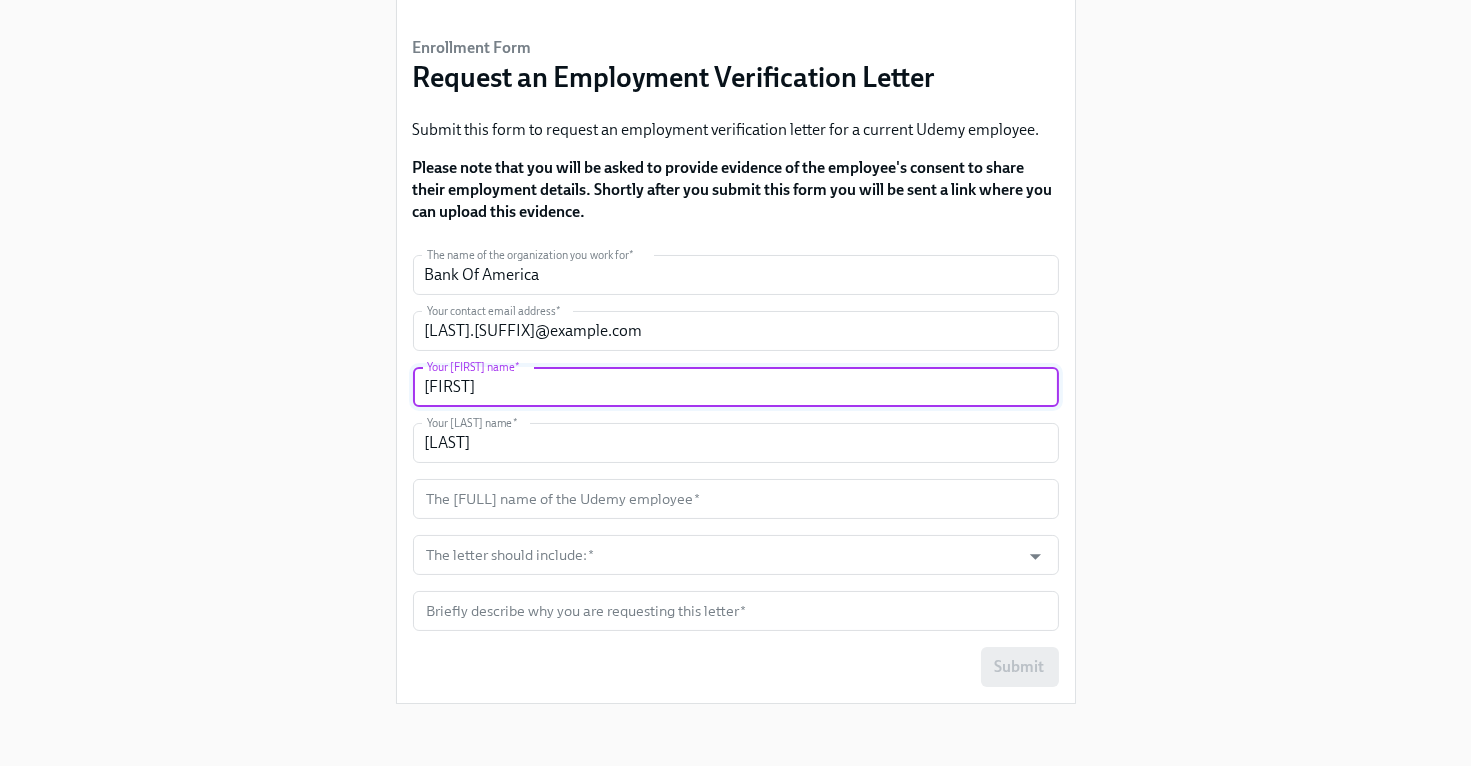 drag, startPoint x: 464, startPoint y: 389, endPoint x: 446, endPoint y: 387, distance: 18.110771 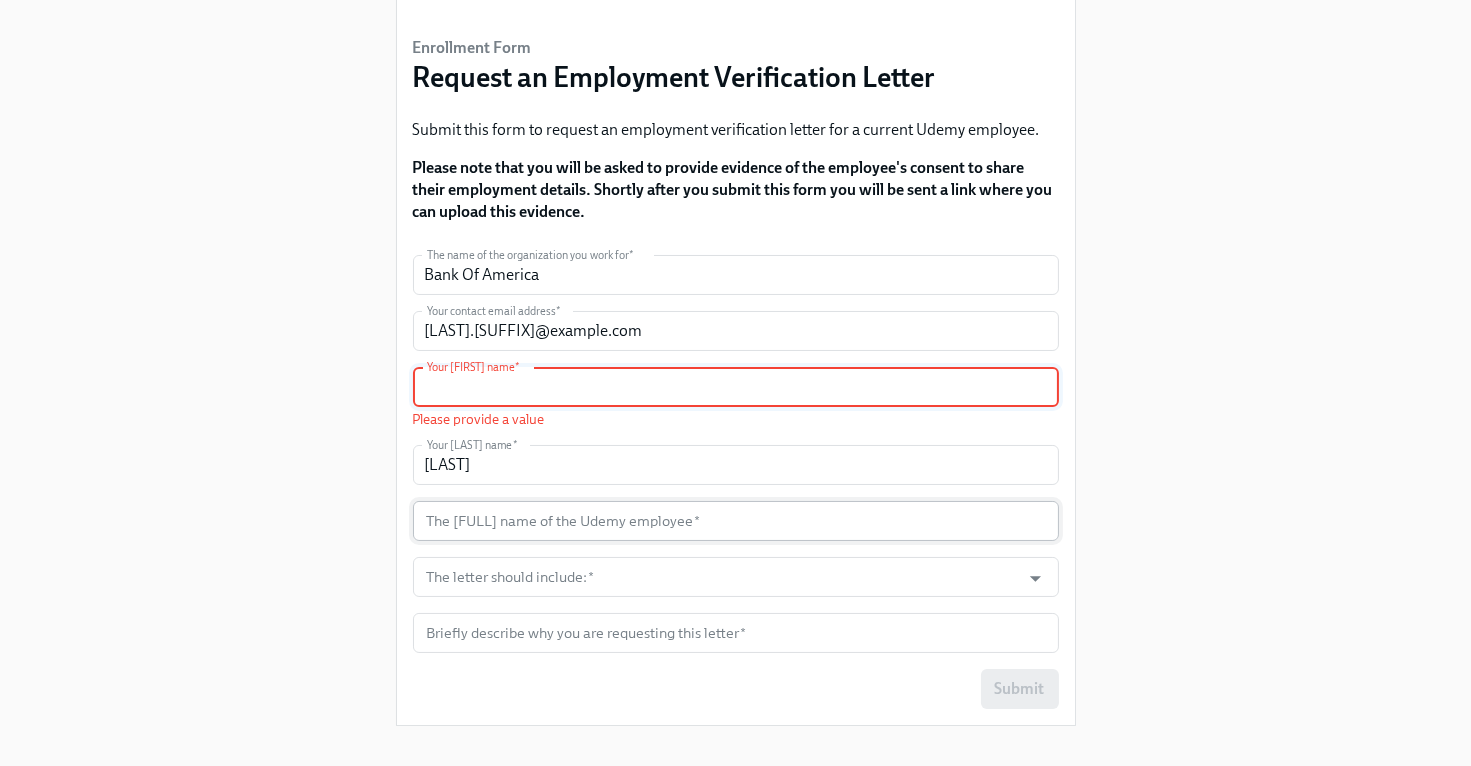 type 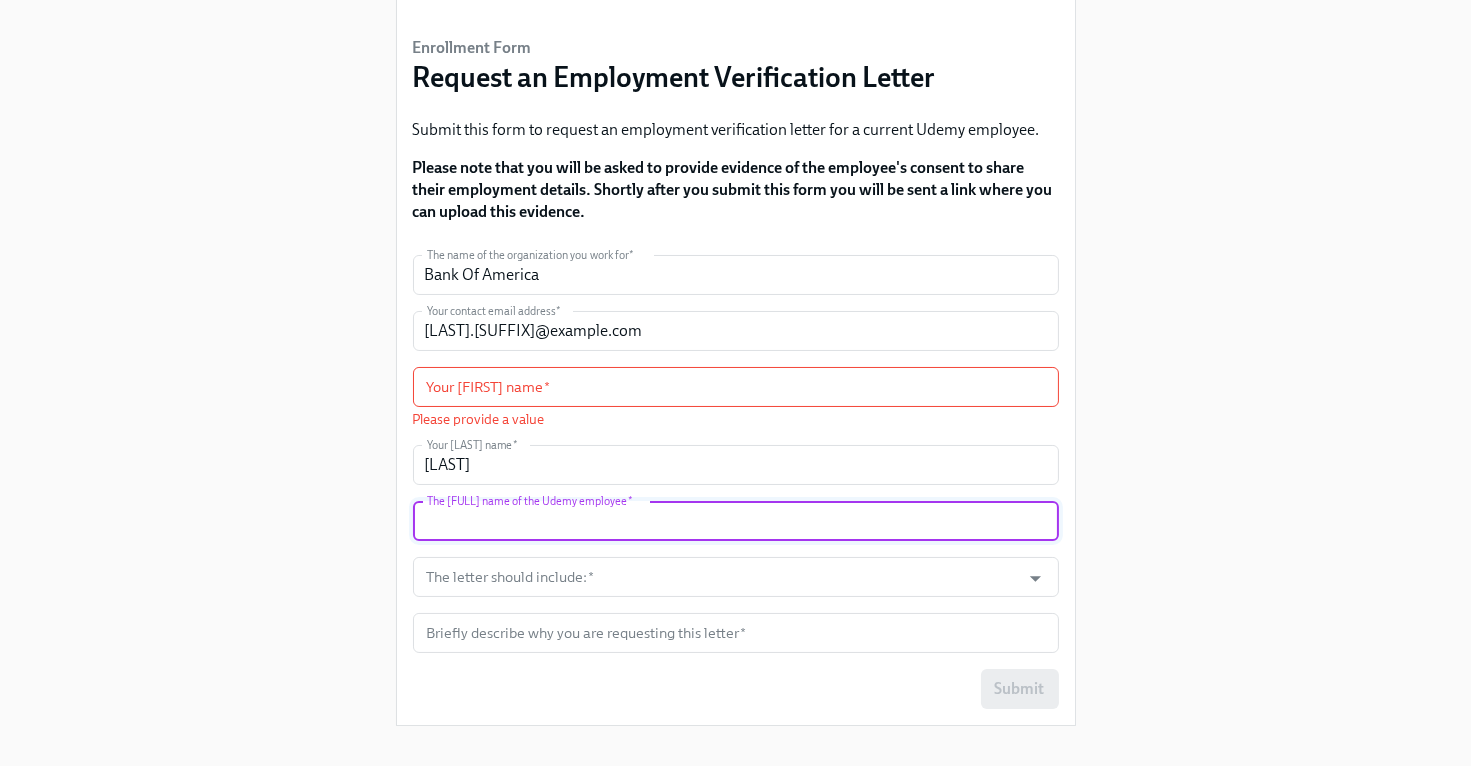 click at bounding box center [736, 521] 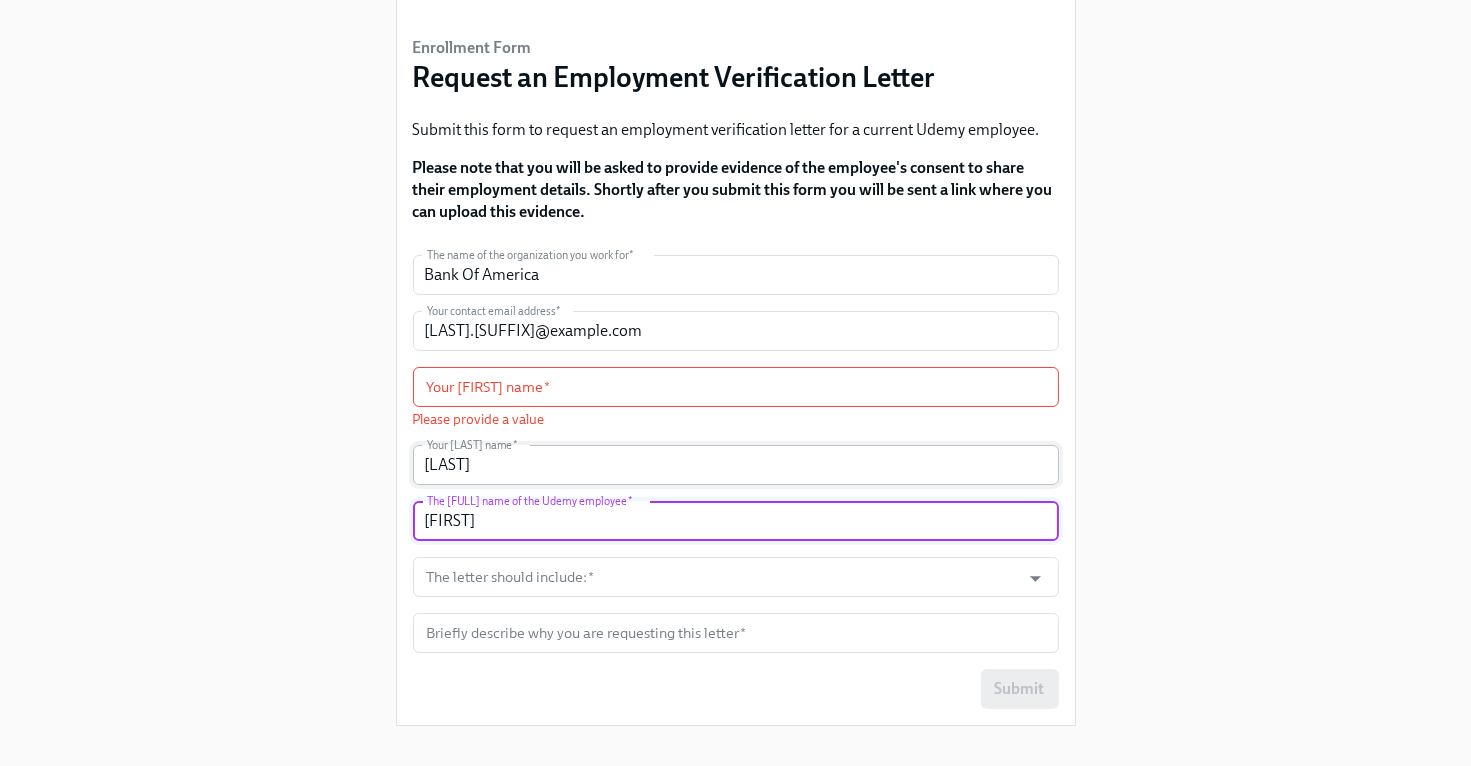 type on "Lisa" 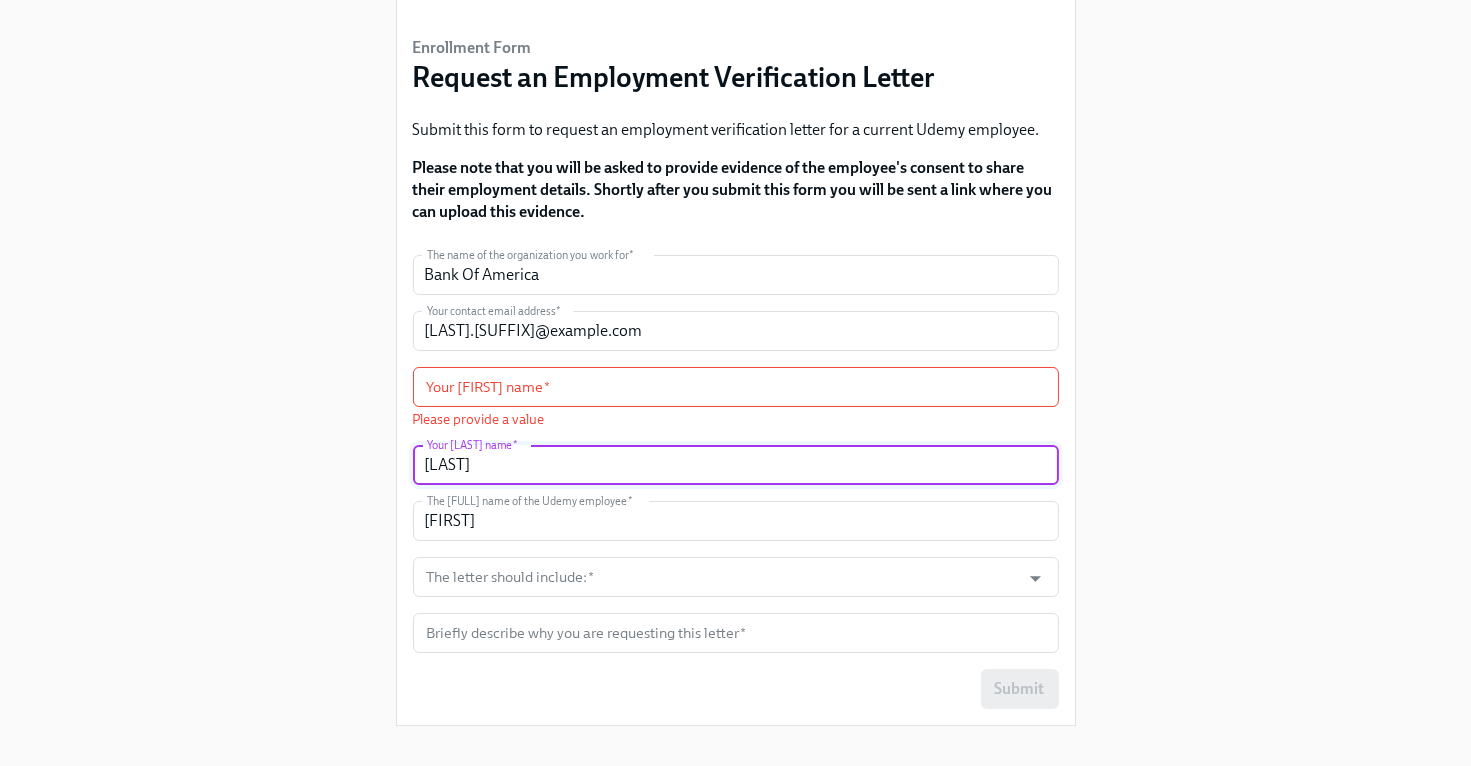 drag, startPoint x: 491, startPoint y: 469, endPoint x: 415, endPoint y: 462, distance: 76.321686 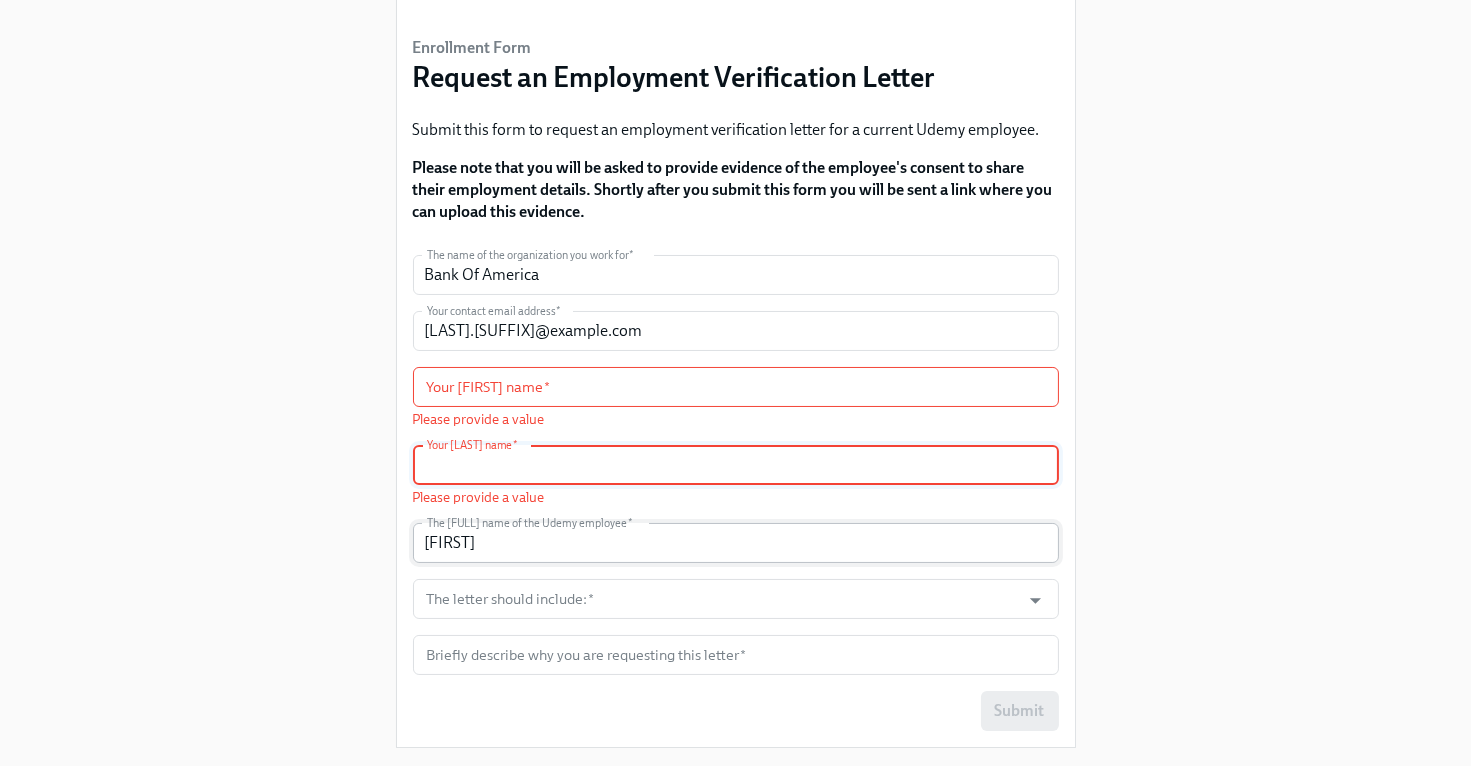 type 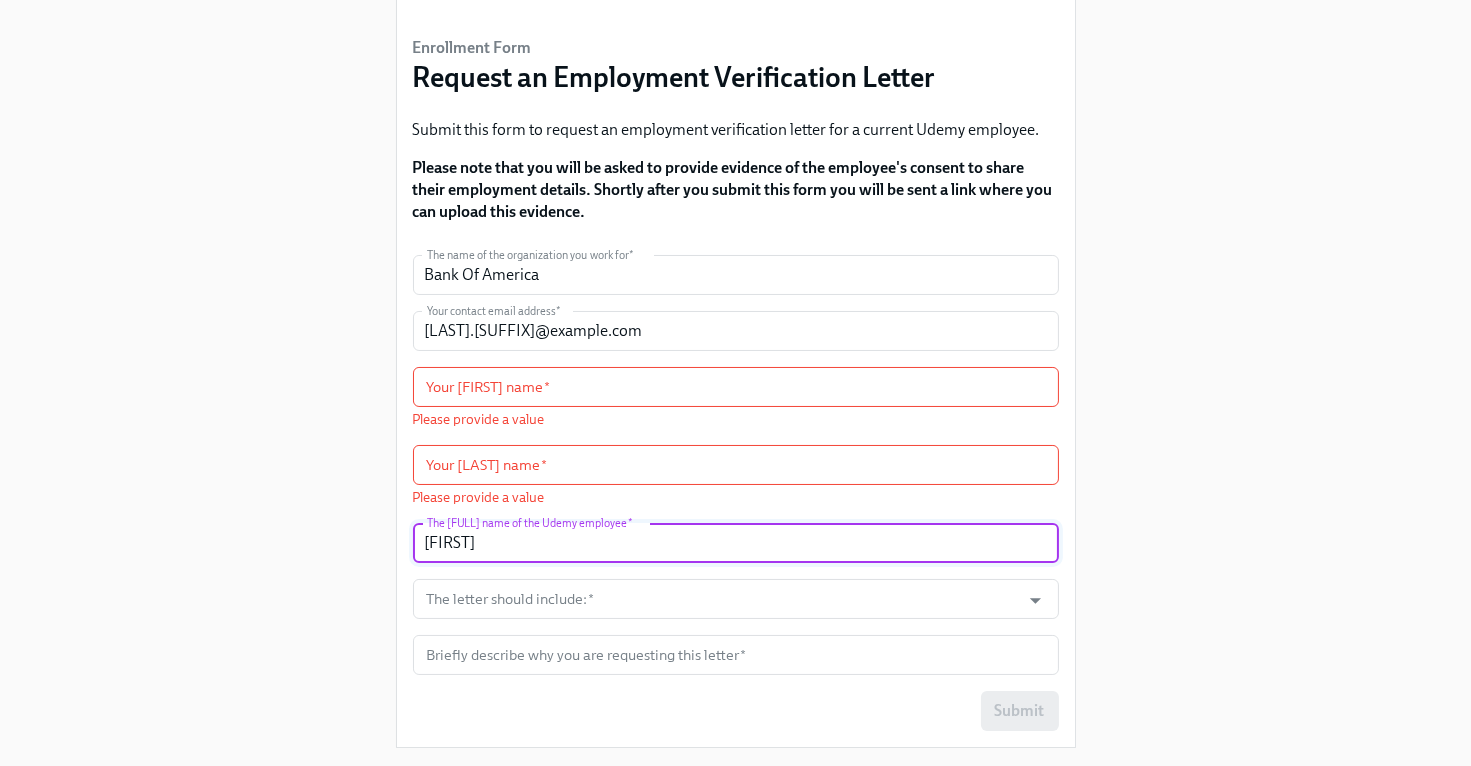 click on "Lisa" at bounding box center [736, 543] 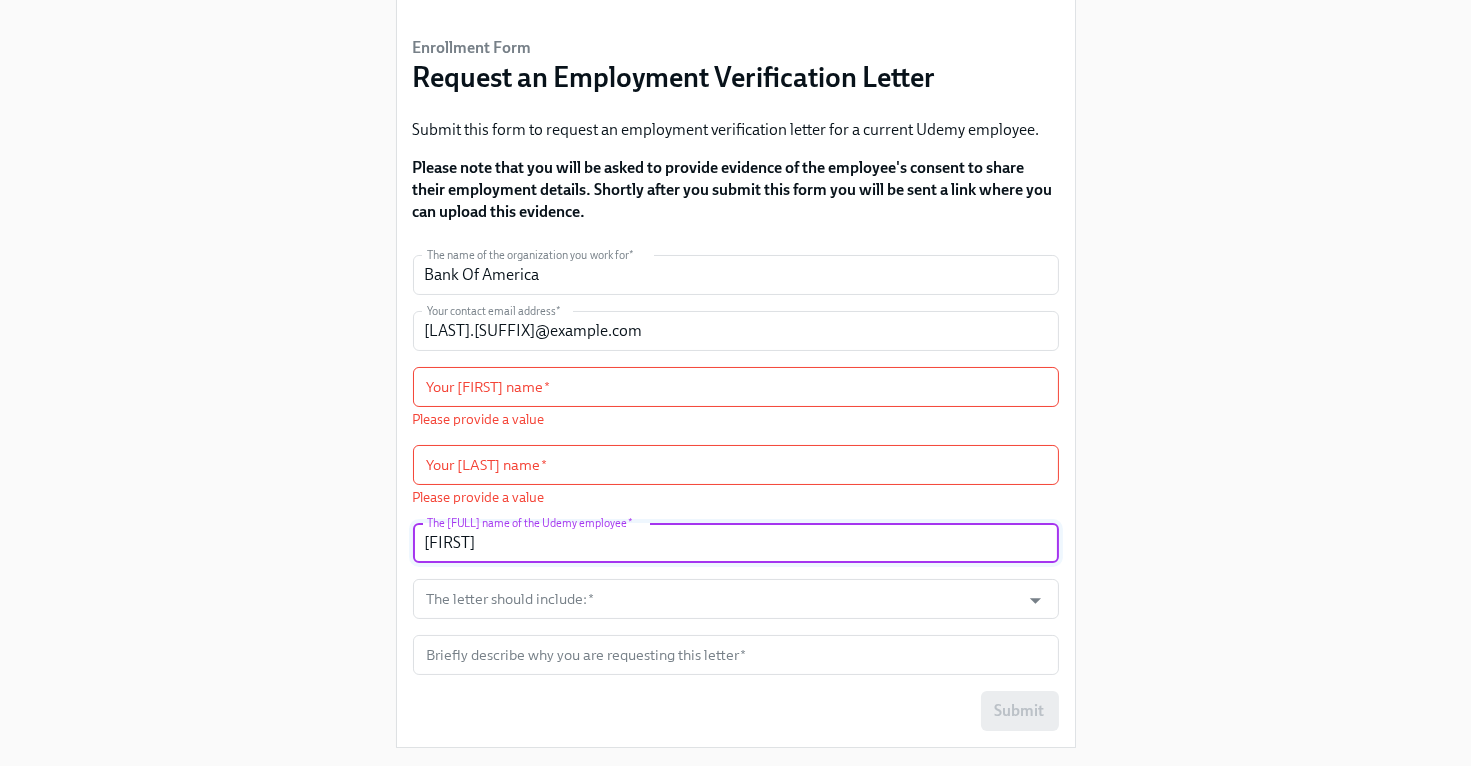paste on "Hamill" 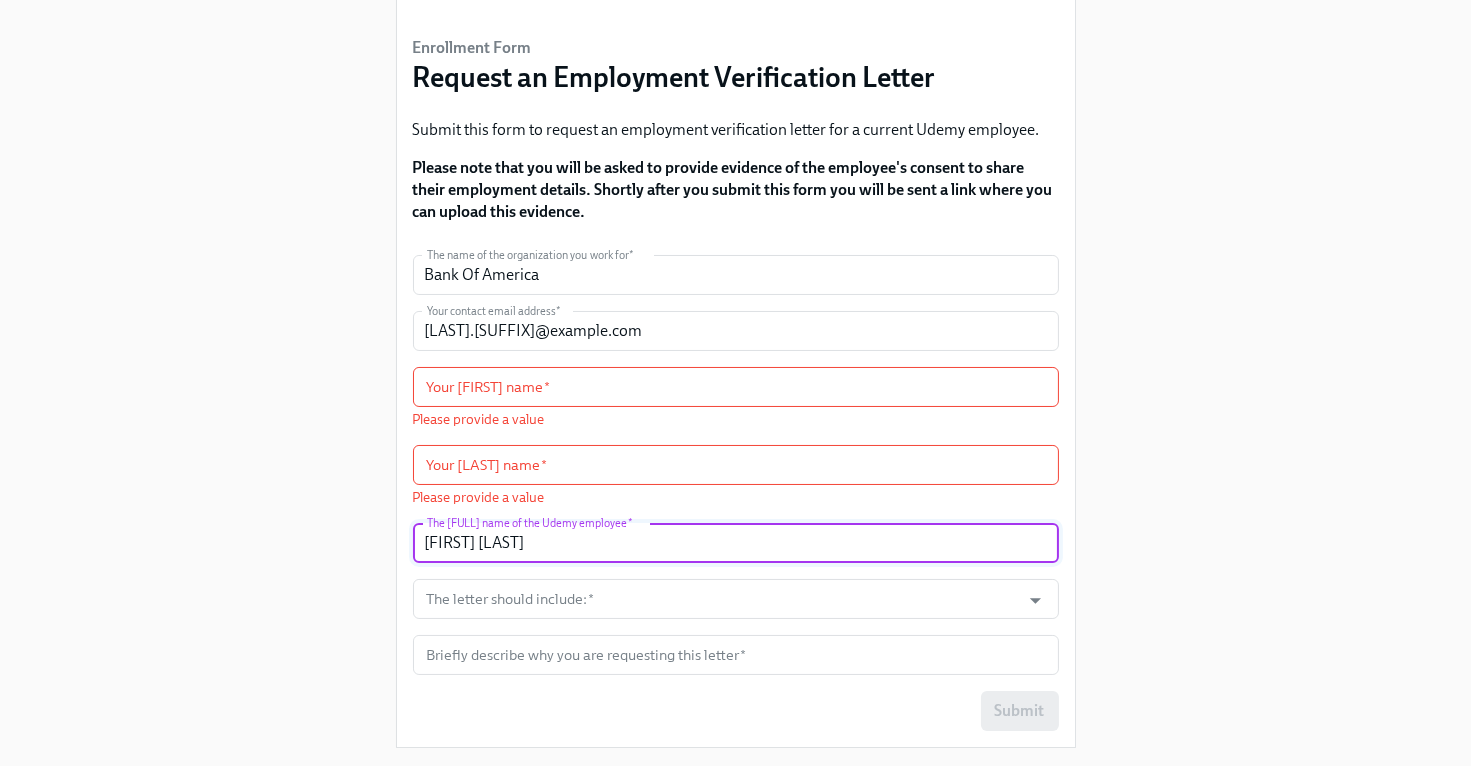 click on "Lisa   Hamill" at bounding box center (736, 543) 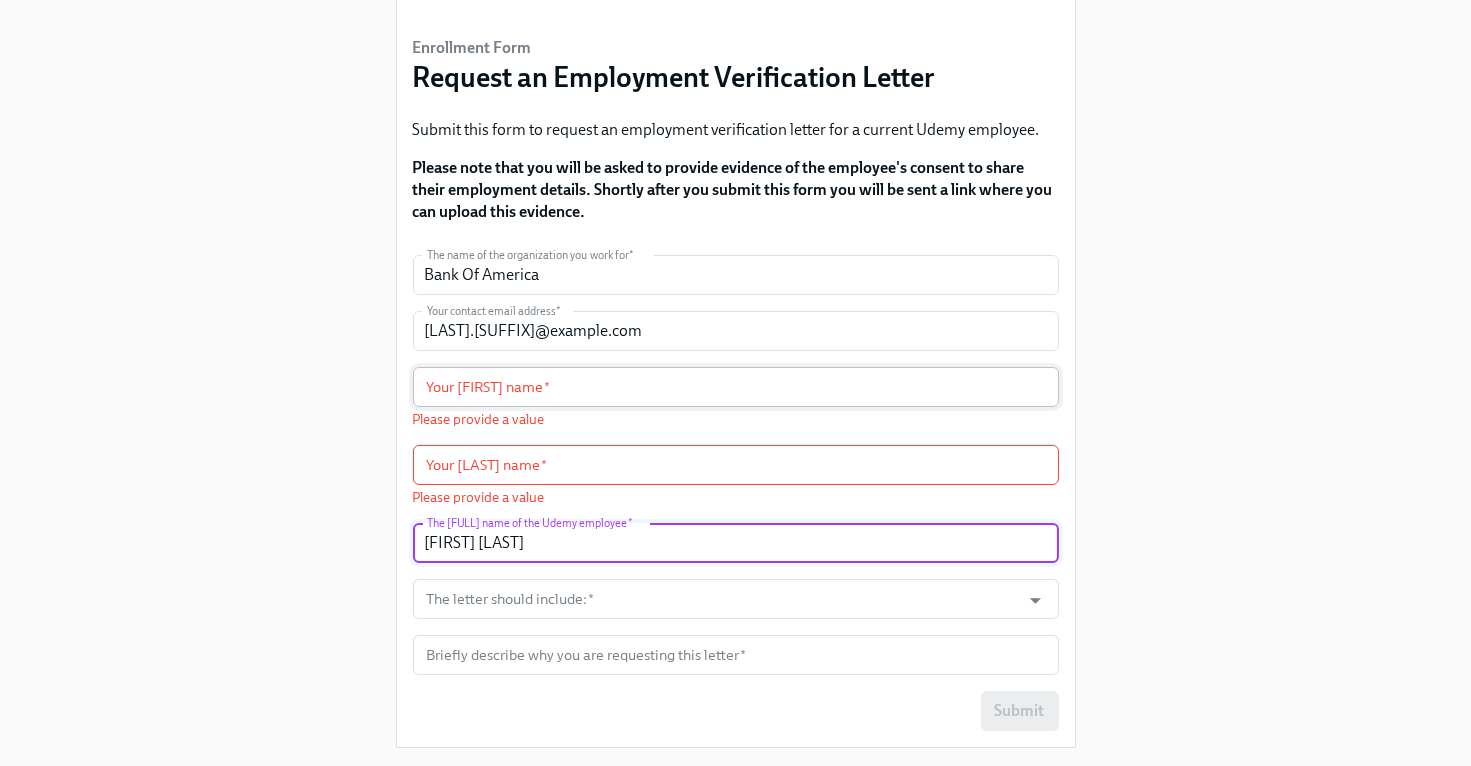 type on "[FIRST] [LAST]" 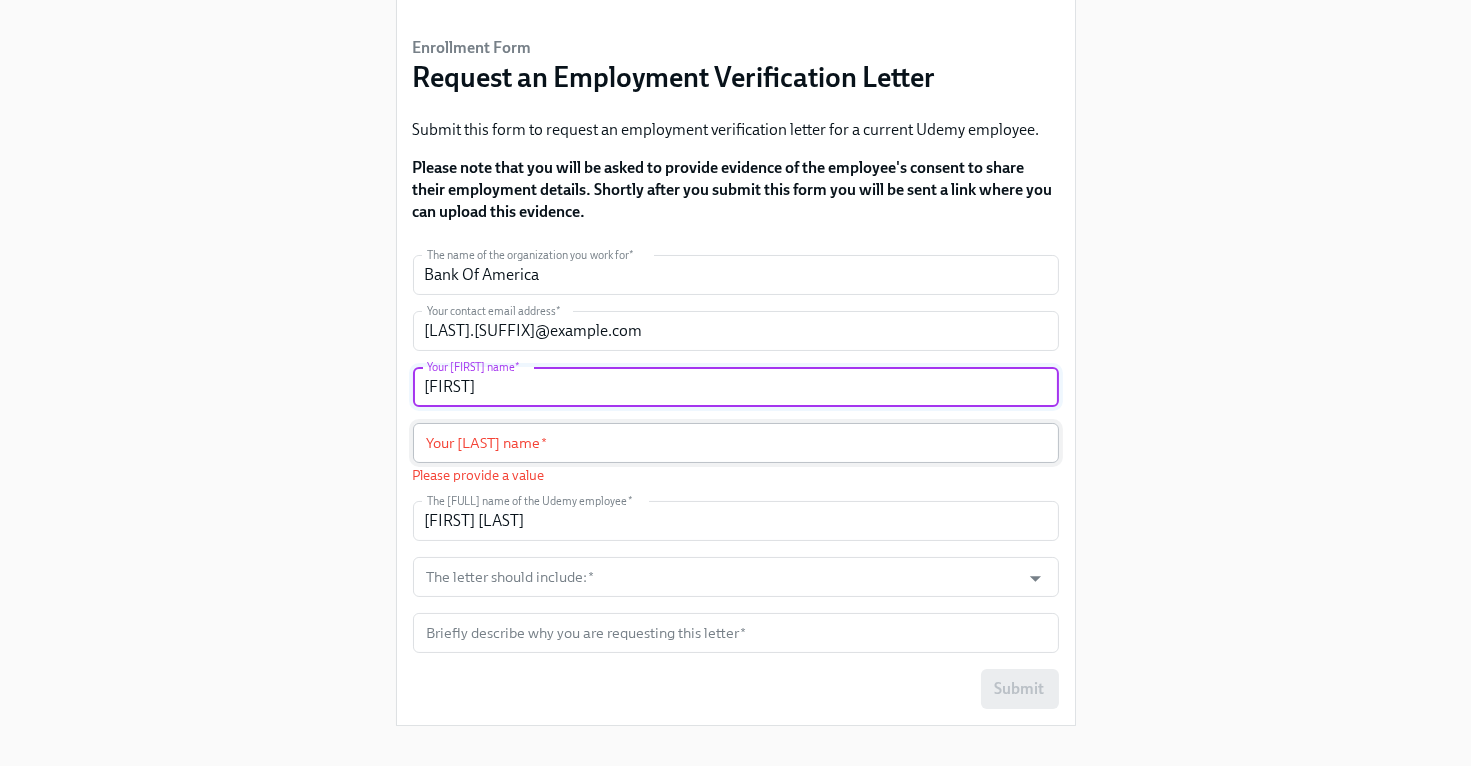 type on "Swati" 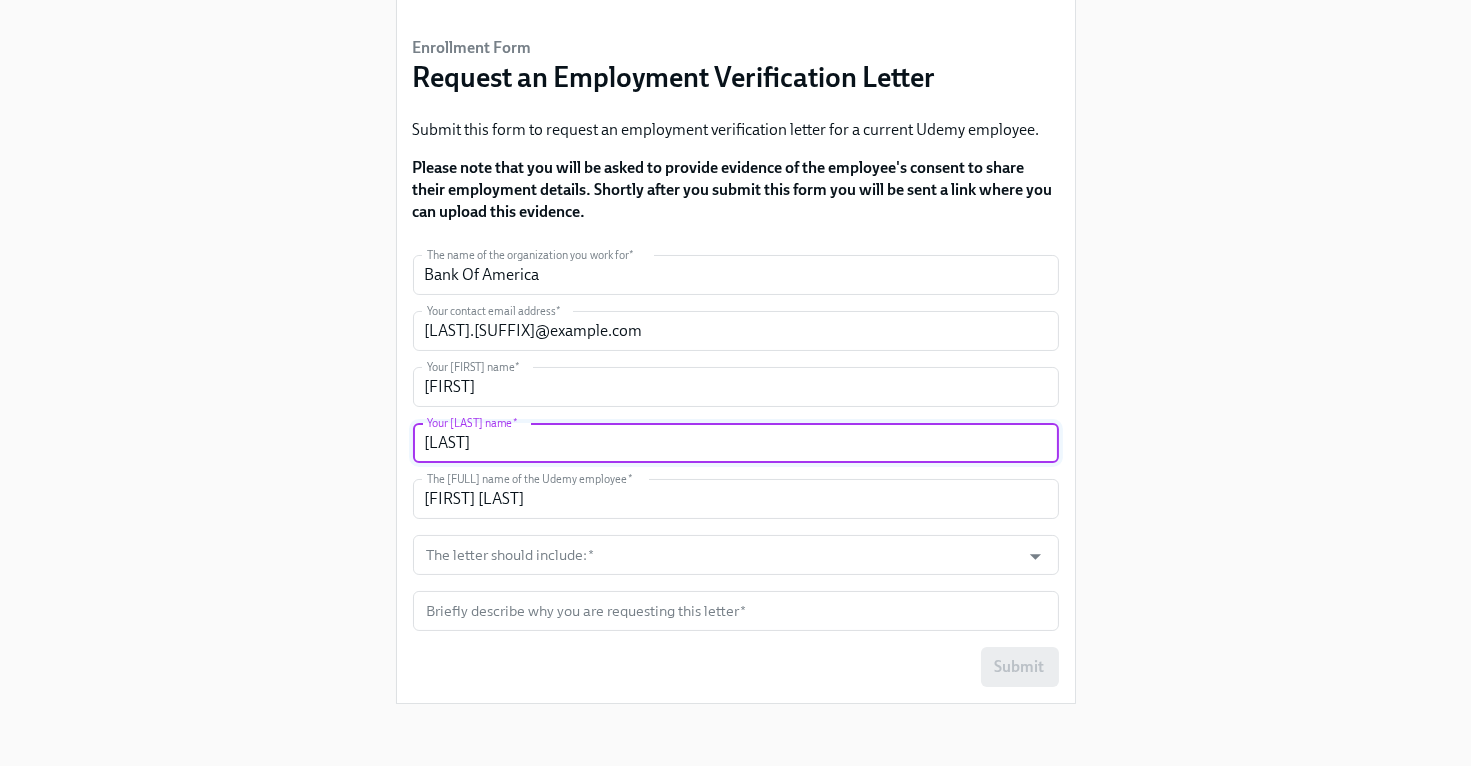 type on "Singh" 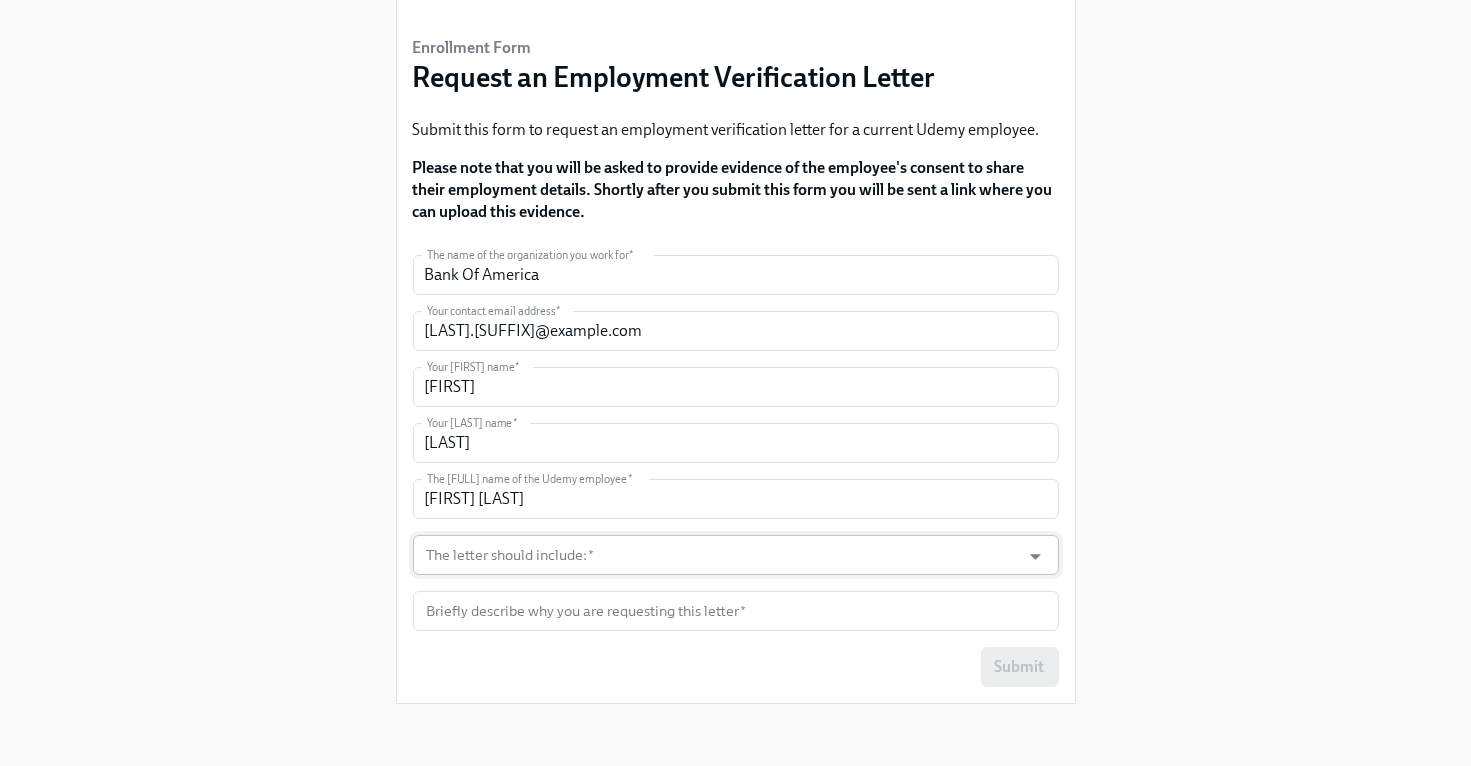 click on "The letter should include:   *" at bounding box center (717, 555) 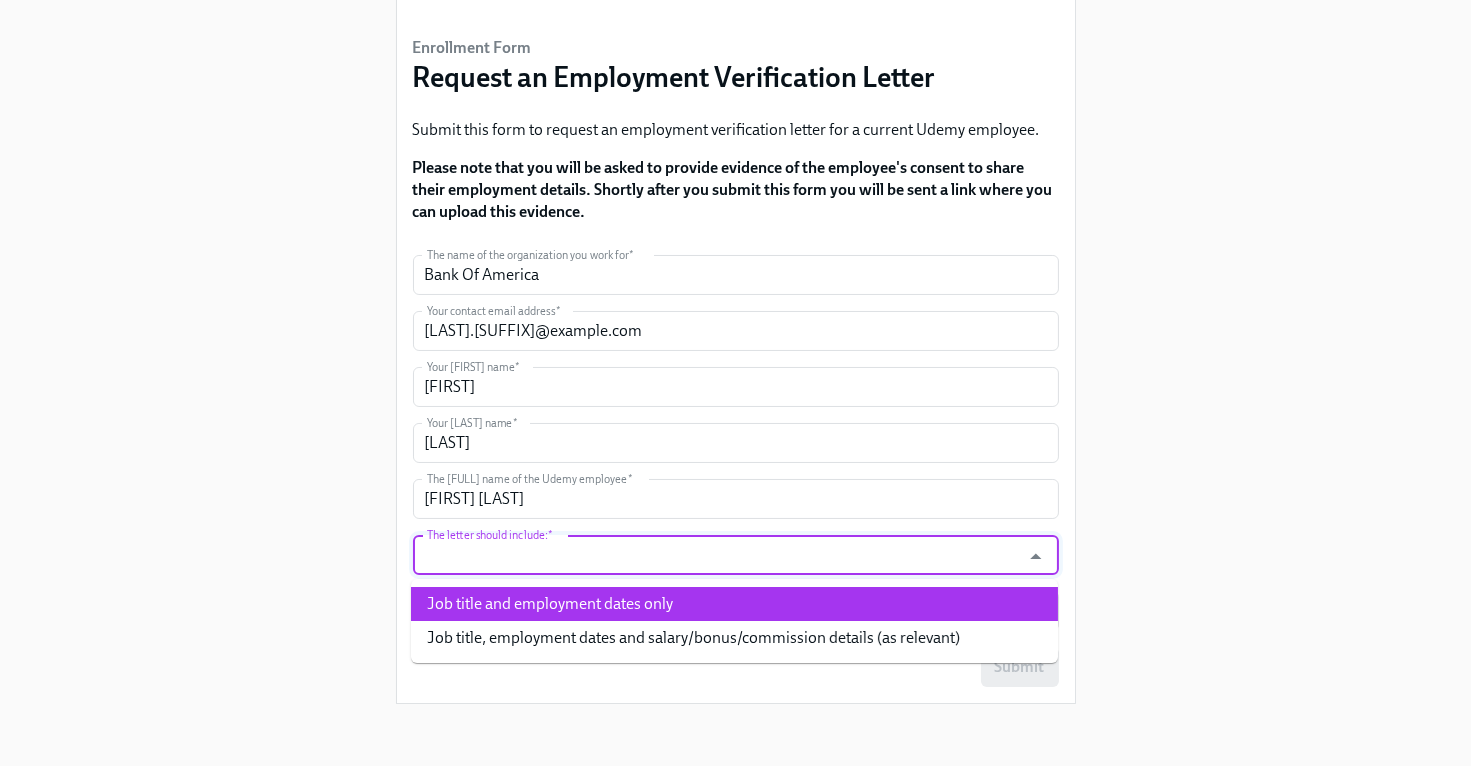 click on "Job title and employment dates only" at bounding box center [734, 604] 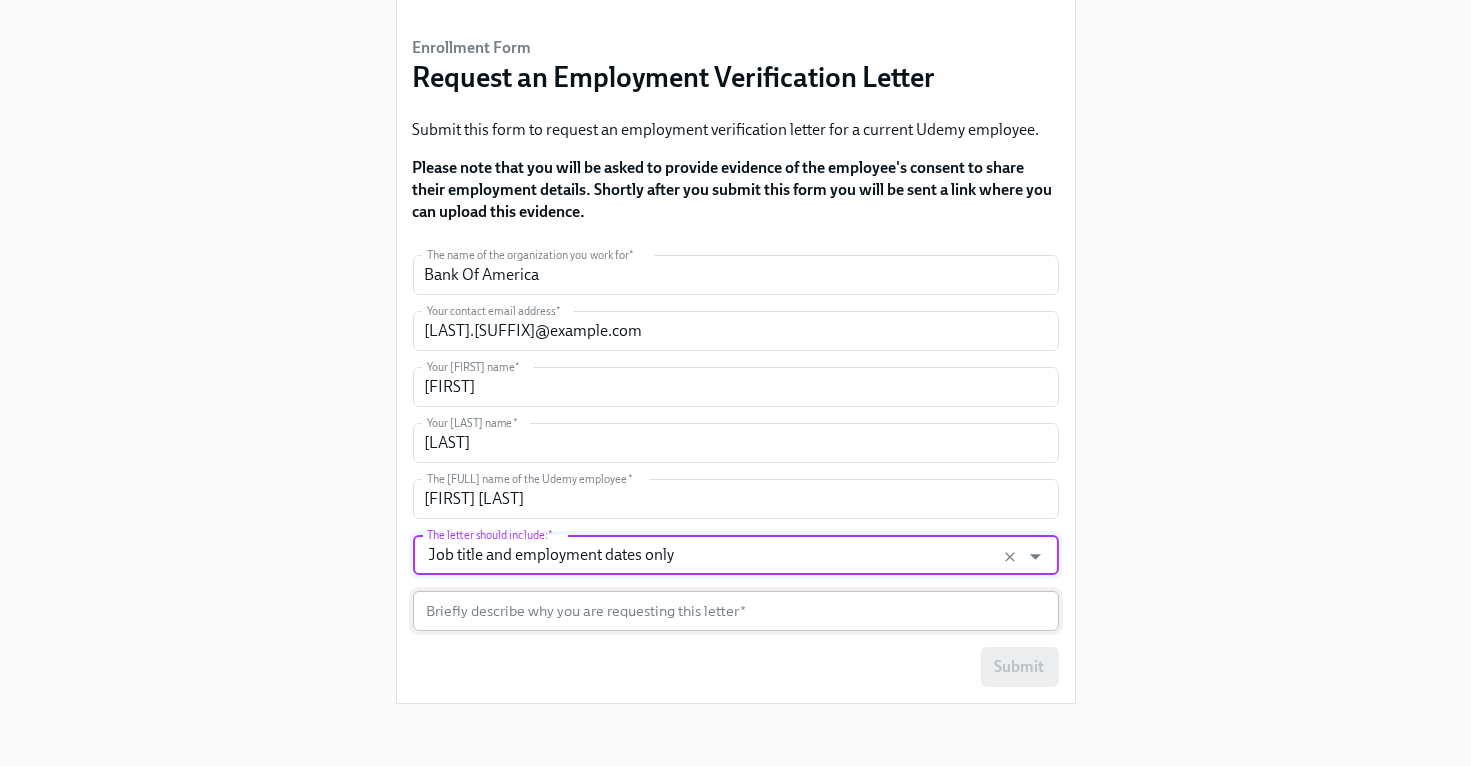 click at bounding box center (736, 611) 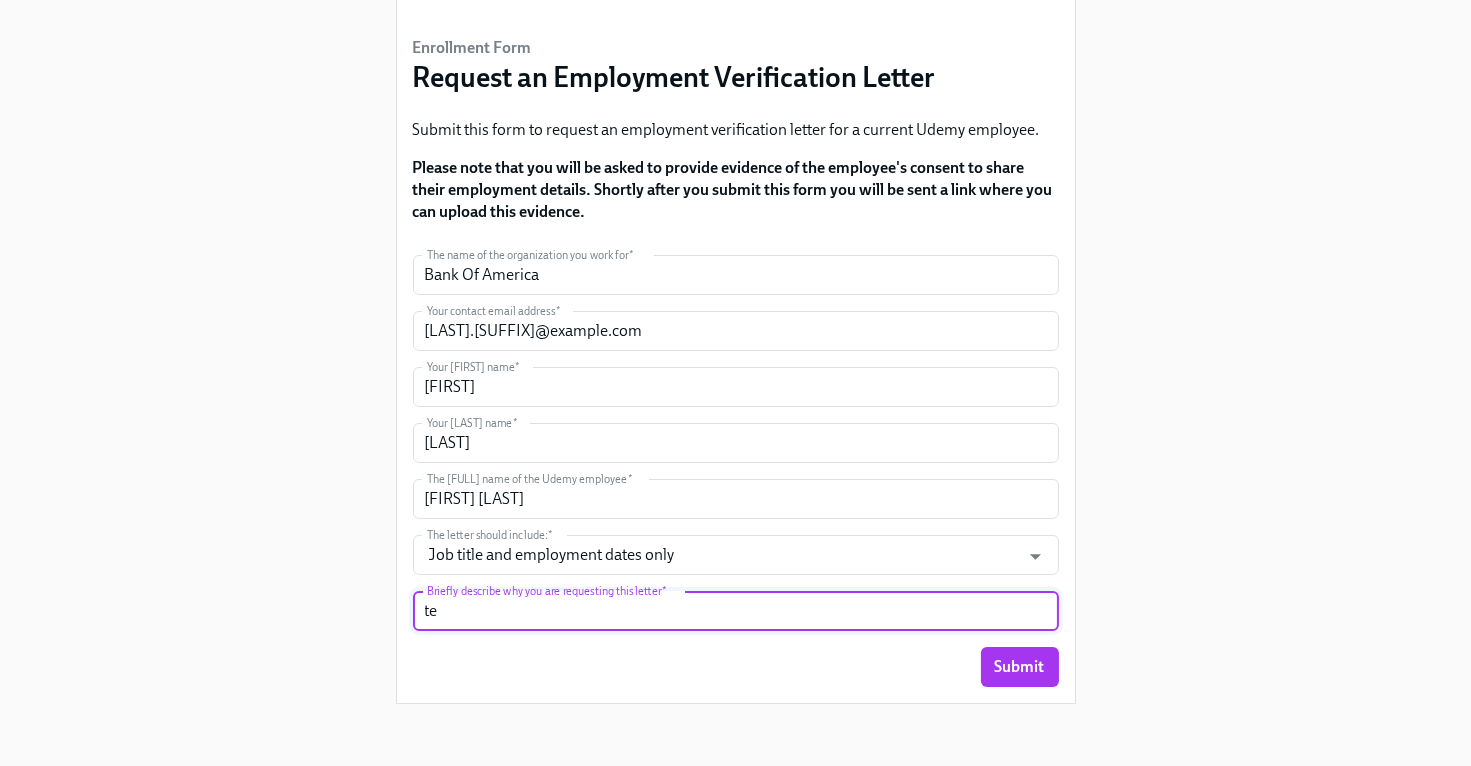 type on "t" 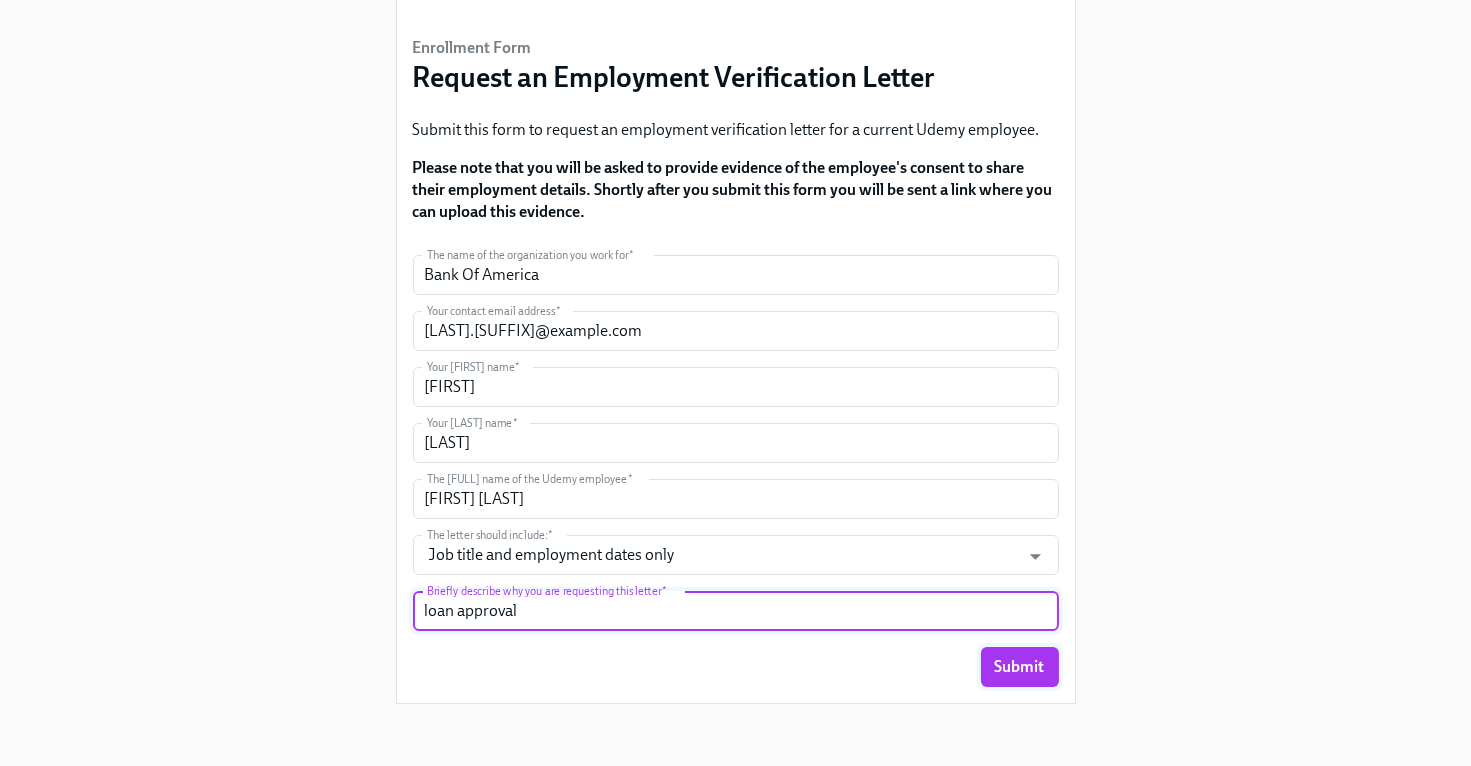 type on "loan approval" 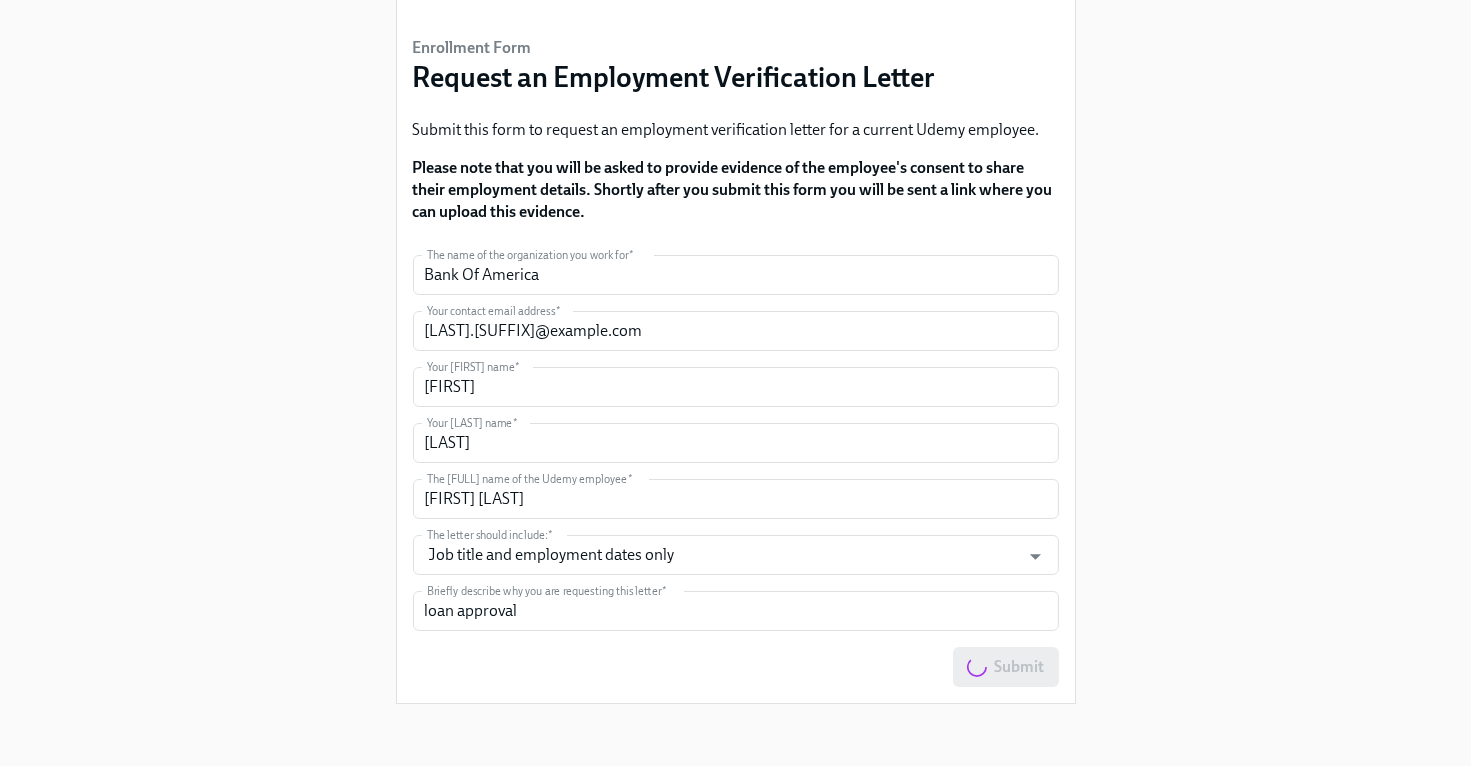 scroll, scrollTop: 0, scrollLeft: 0, axis: both 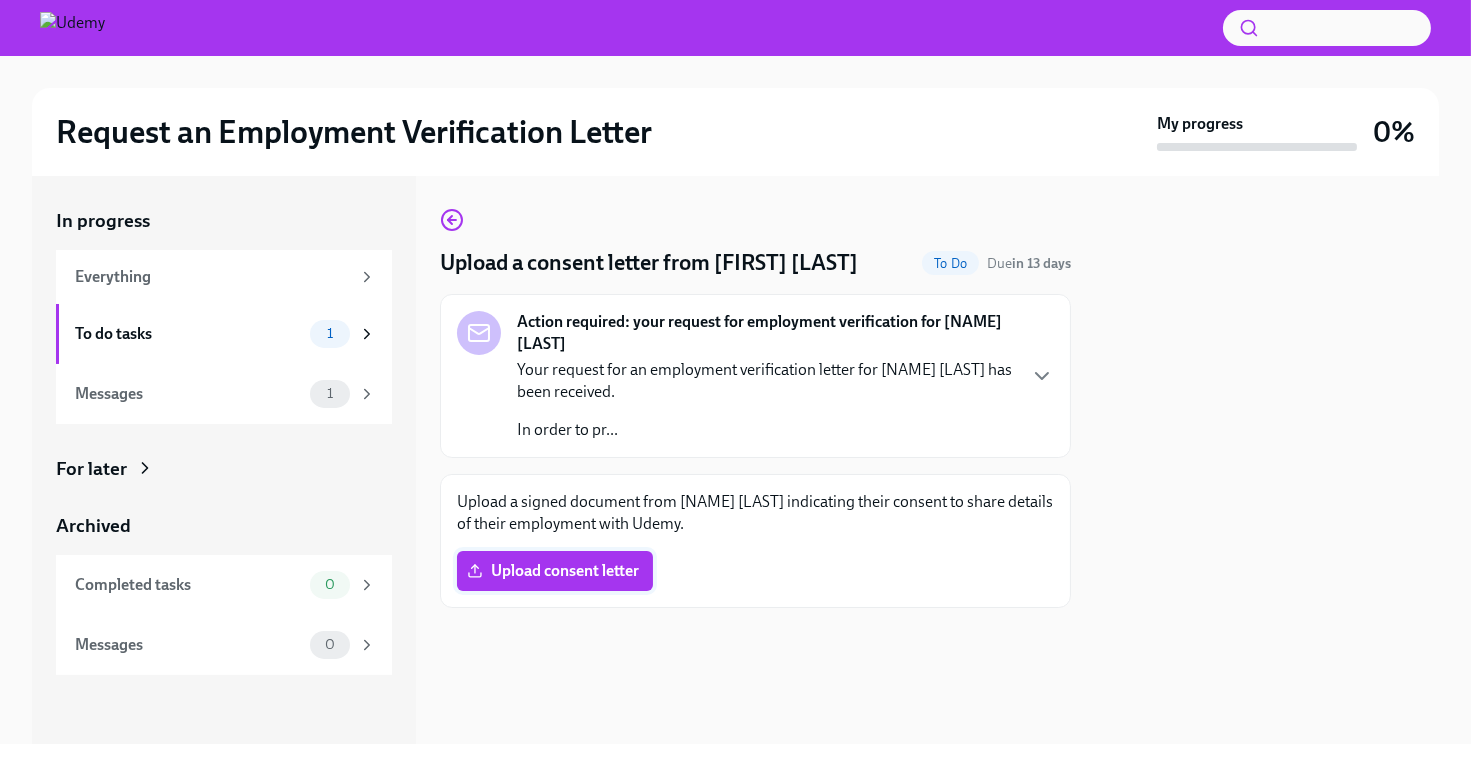 click on "Upload consent letter" at bounding box center [555, 571] 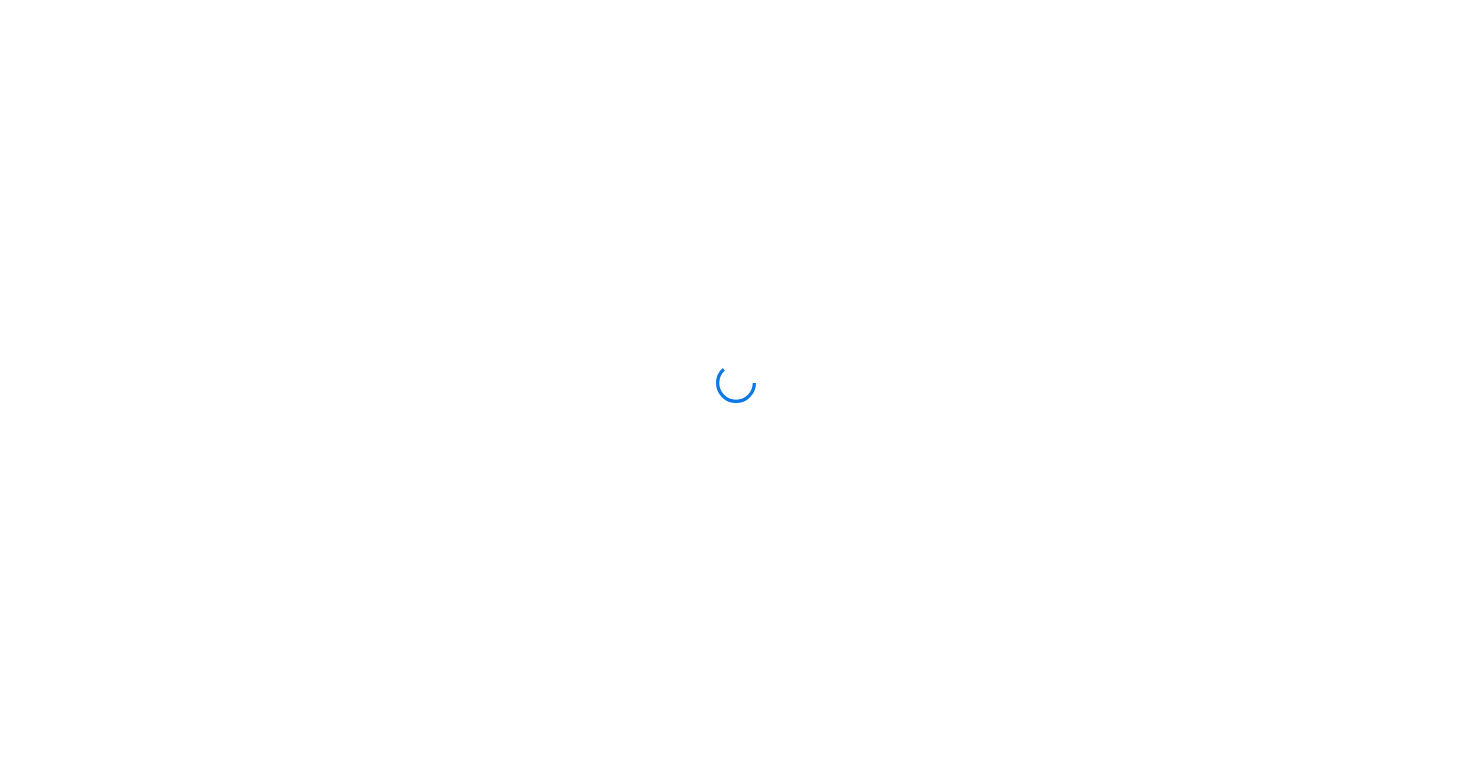 scroll, scrollTop: 0, scrollLeft: 0, axis: both 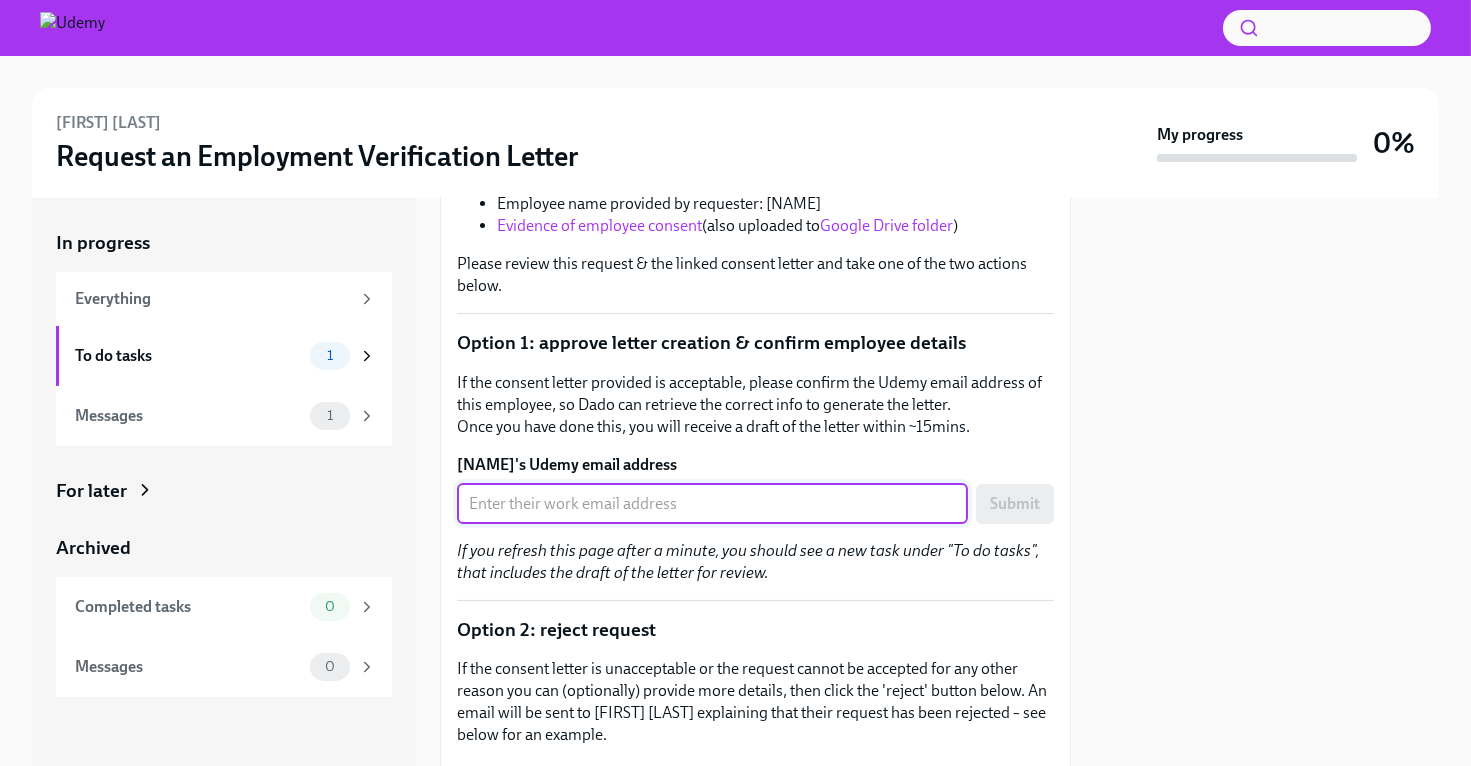 click on "Neha Thard's Udemy email address" at bounding box center (712, 504) 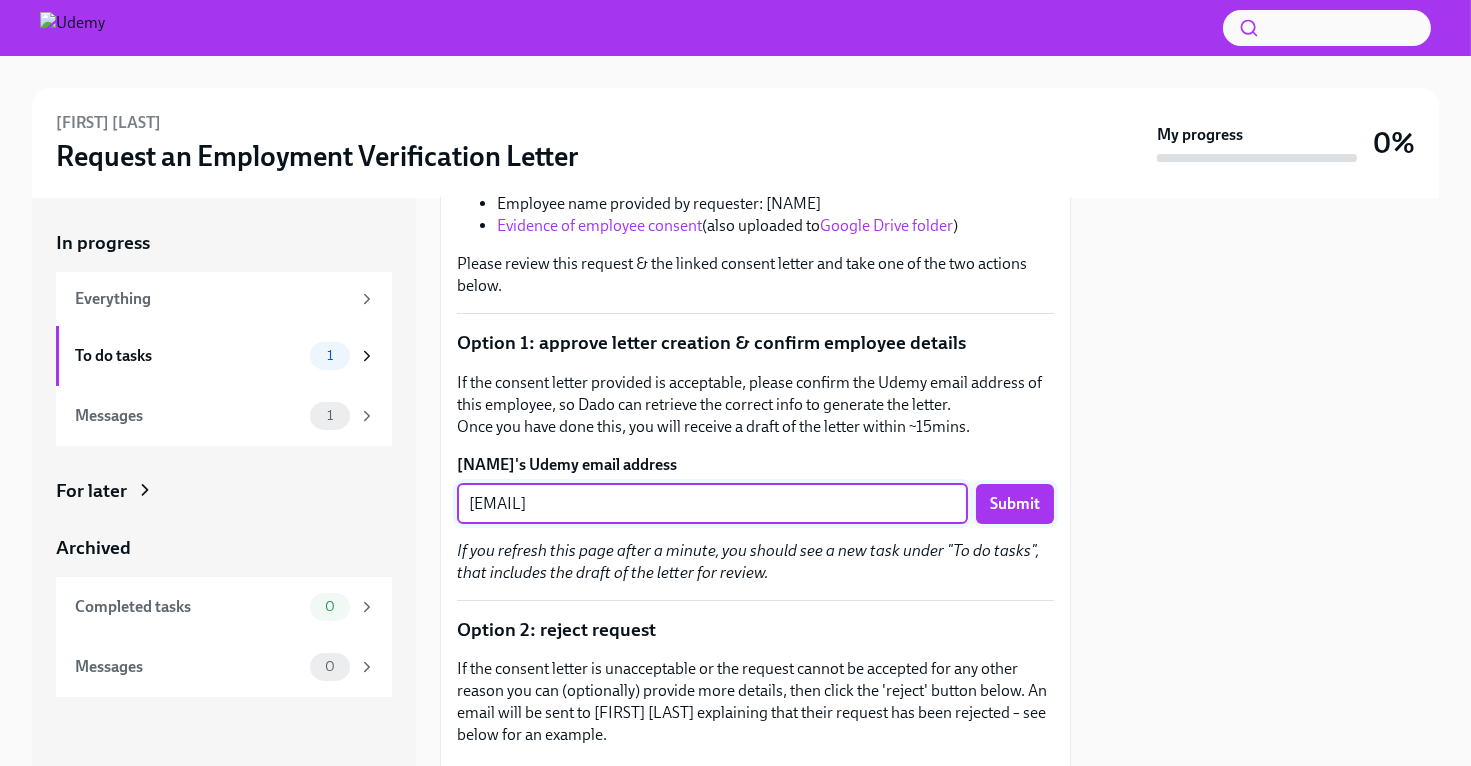 type on "neha.thard@udemy.com" 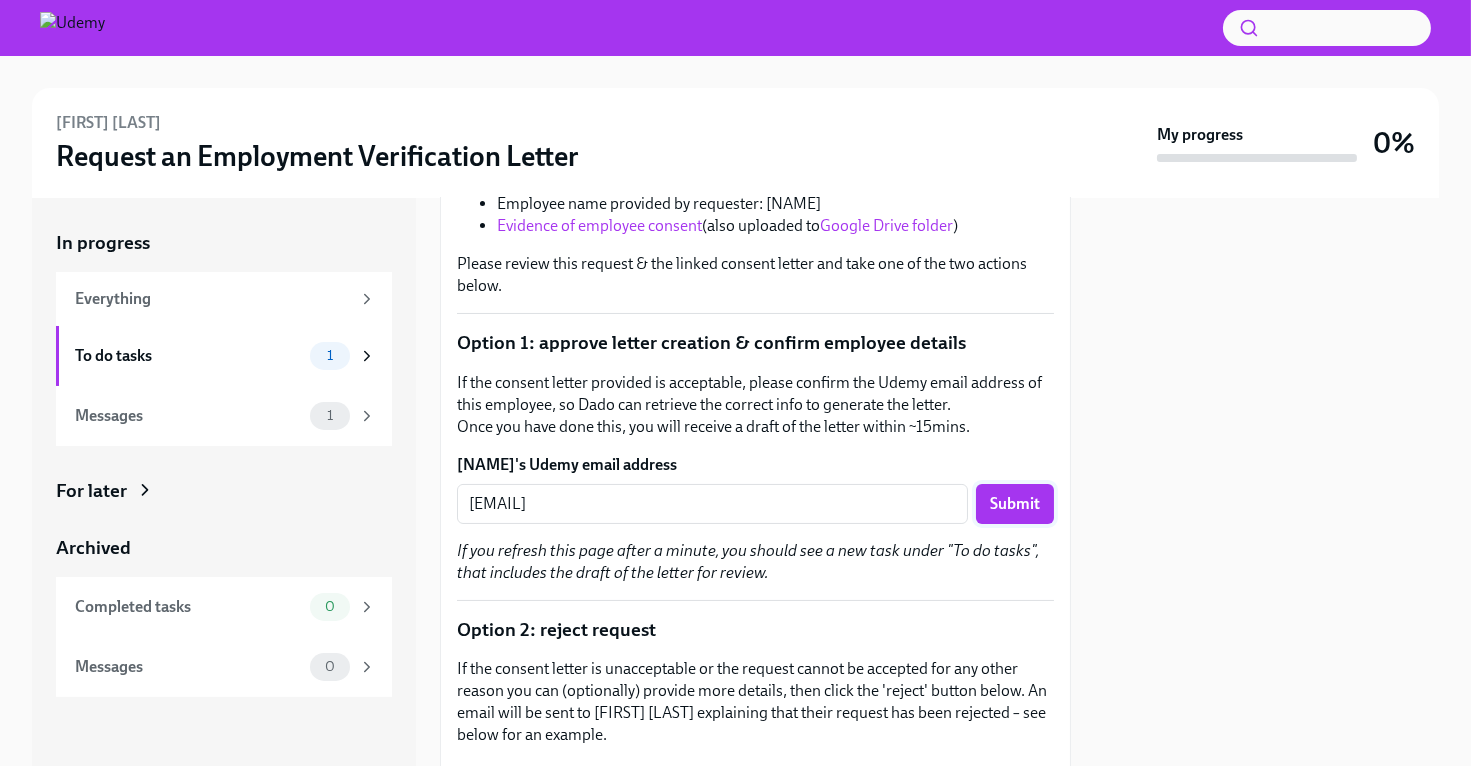 click on "Submit" at bounding box center (1015, 504) 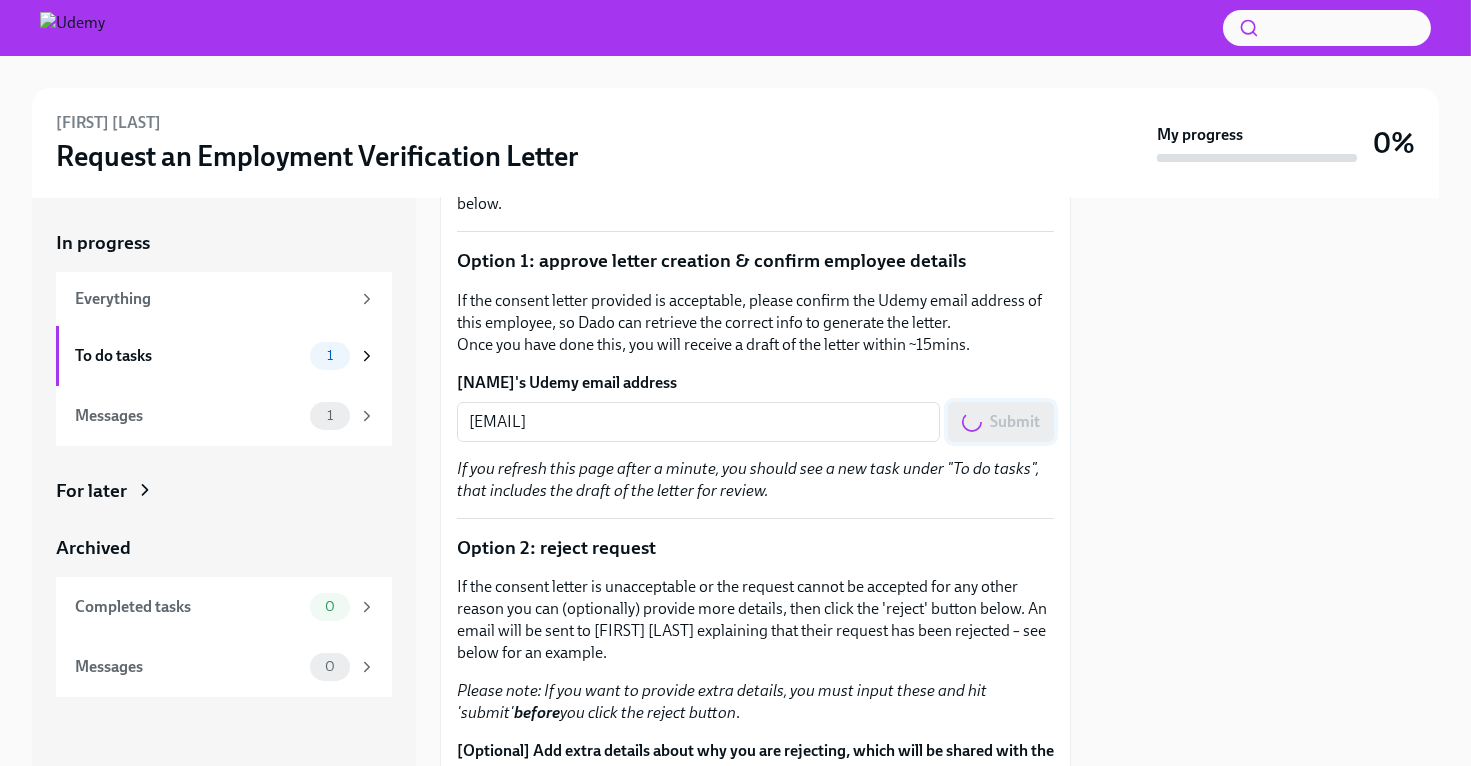 scroll, scrollTop: 536, scrollLeft: 0, axis: vertical 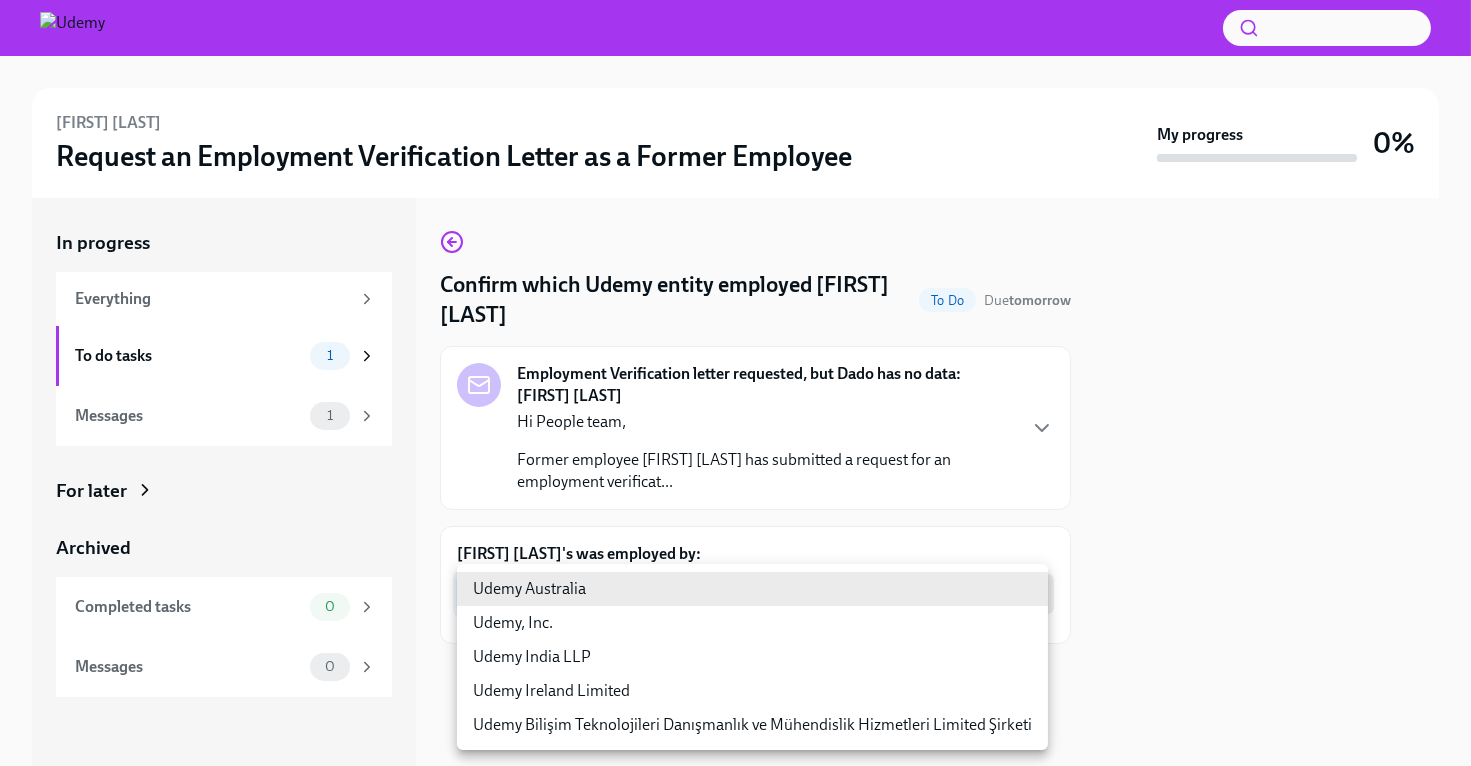 click on "[FIRST] [LAST] Request an Employment Verification Letter as a Former Employee My progress 0% In progress Everything To do tasks 1 Messages 1 For later Archived Completed tasks 0 Messages 0 Confirm which Udemy entity employed [FIRST] [LAST] To Do Due  tomorrow Employment Verification letter requested, but Dado has no data: [FIRST] [LAST] Hi People team,
Former employee [FIRST] [LAST] has submitted a request for an employment verificat... [FIRST] [LAST]'s was employed by: ​ ​ Submit
Udemy Australia Udemy, Inc. Udemy India LLP Udemy Ireland Limited Udemy Bilişim Teknolojileri Danışmanlık ve Mühendislik Hizmetleri Limited Şirketi" at bounding box center (735, 383) 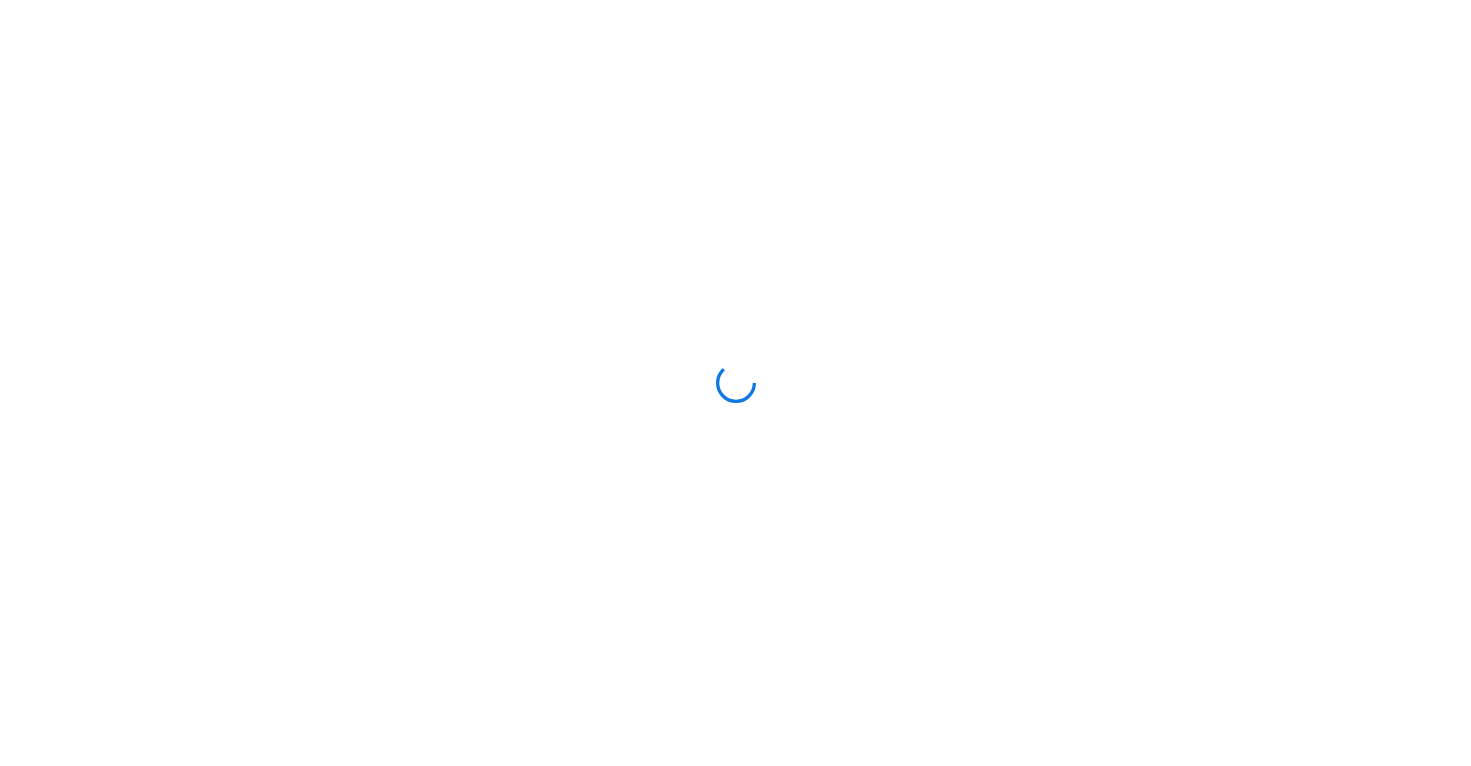 scroll, scrollTop: 0, scrollLeft: 0, axis: both 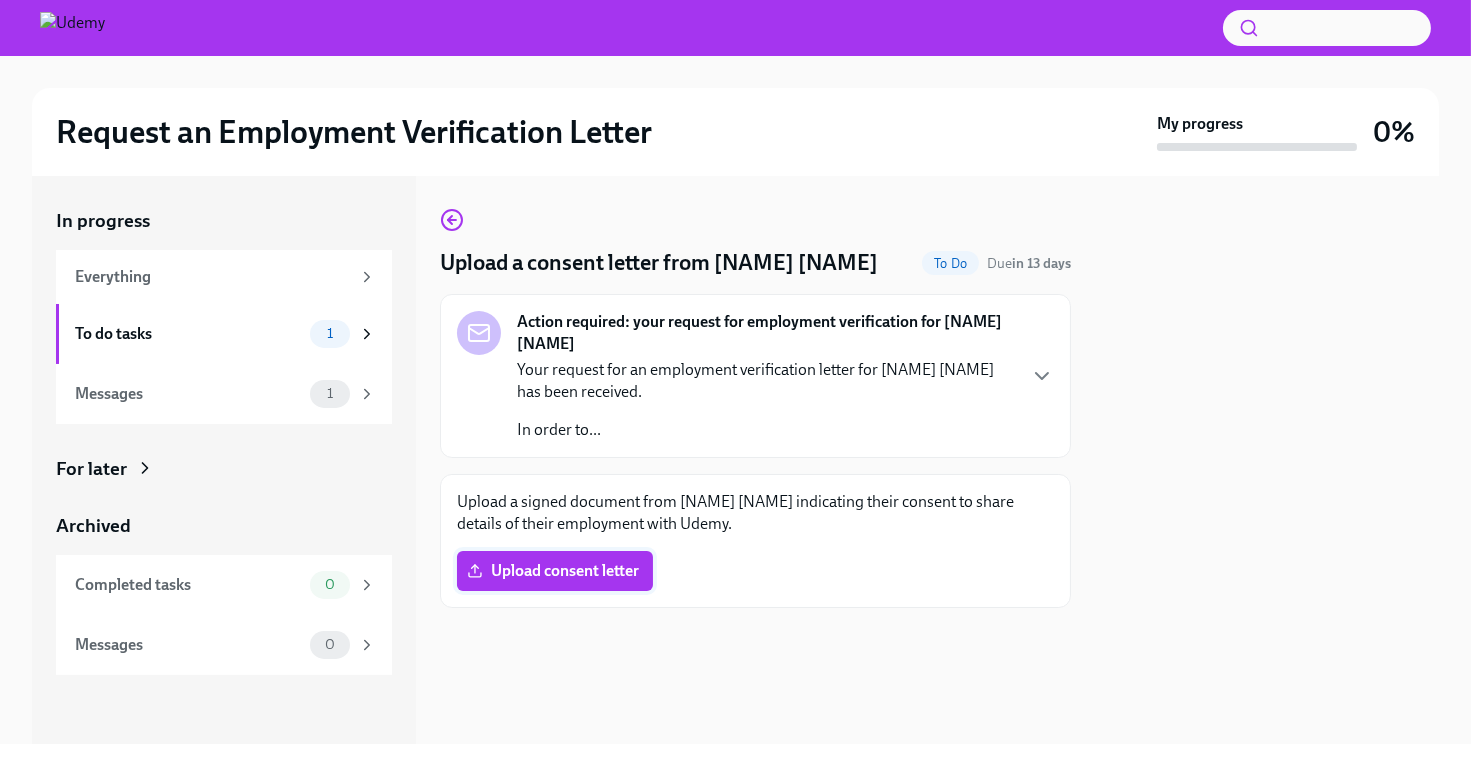 click on "Upload consent letter" at bounding box center (555, 571) 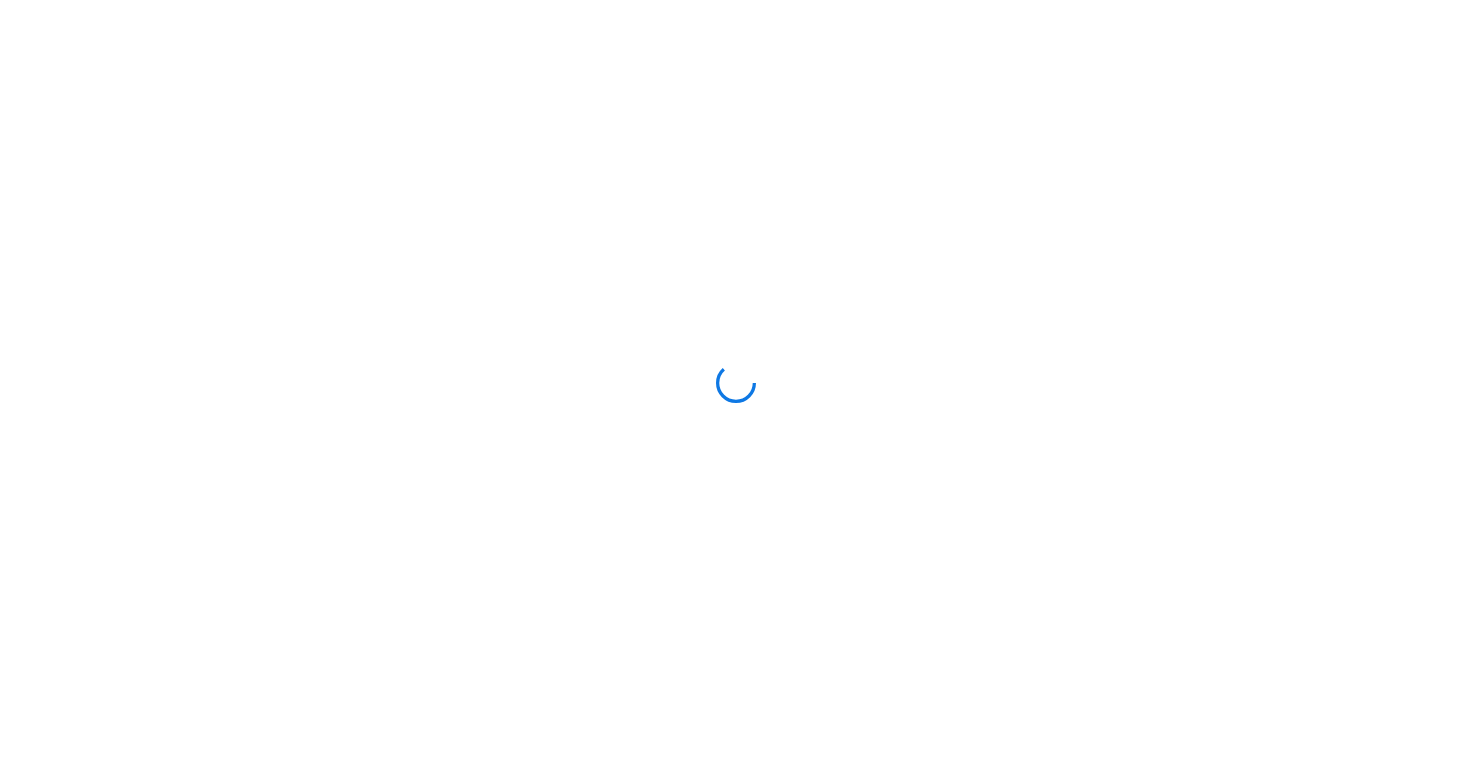 scroll, scrollTop: 0, scrollLeft: 0, axis: both 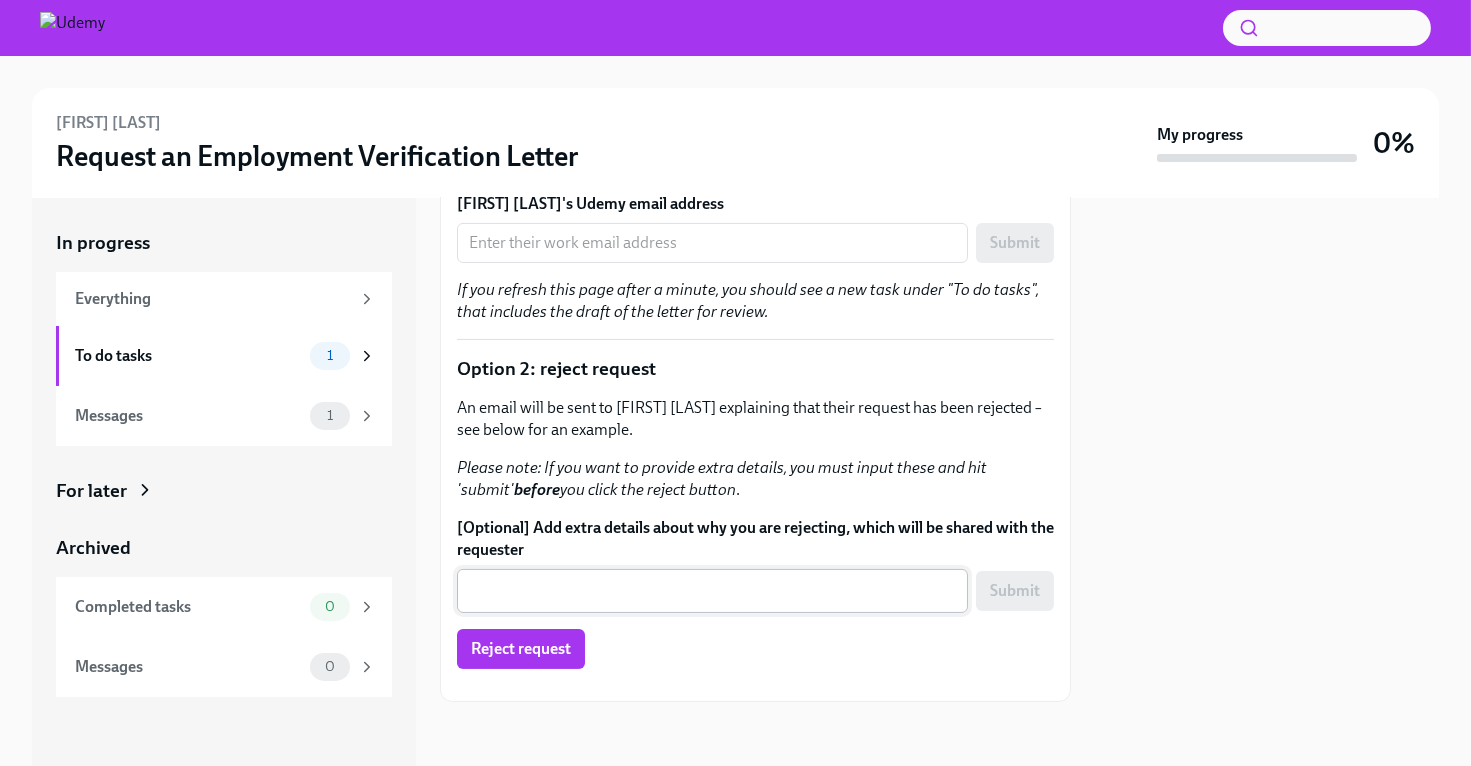 click on "[Optional] Add extra details about why you are rejecting, which will be shared with the requester" at bounding box center [712, 591] 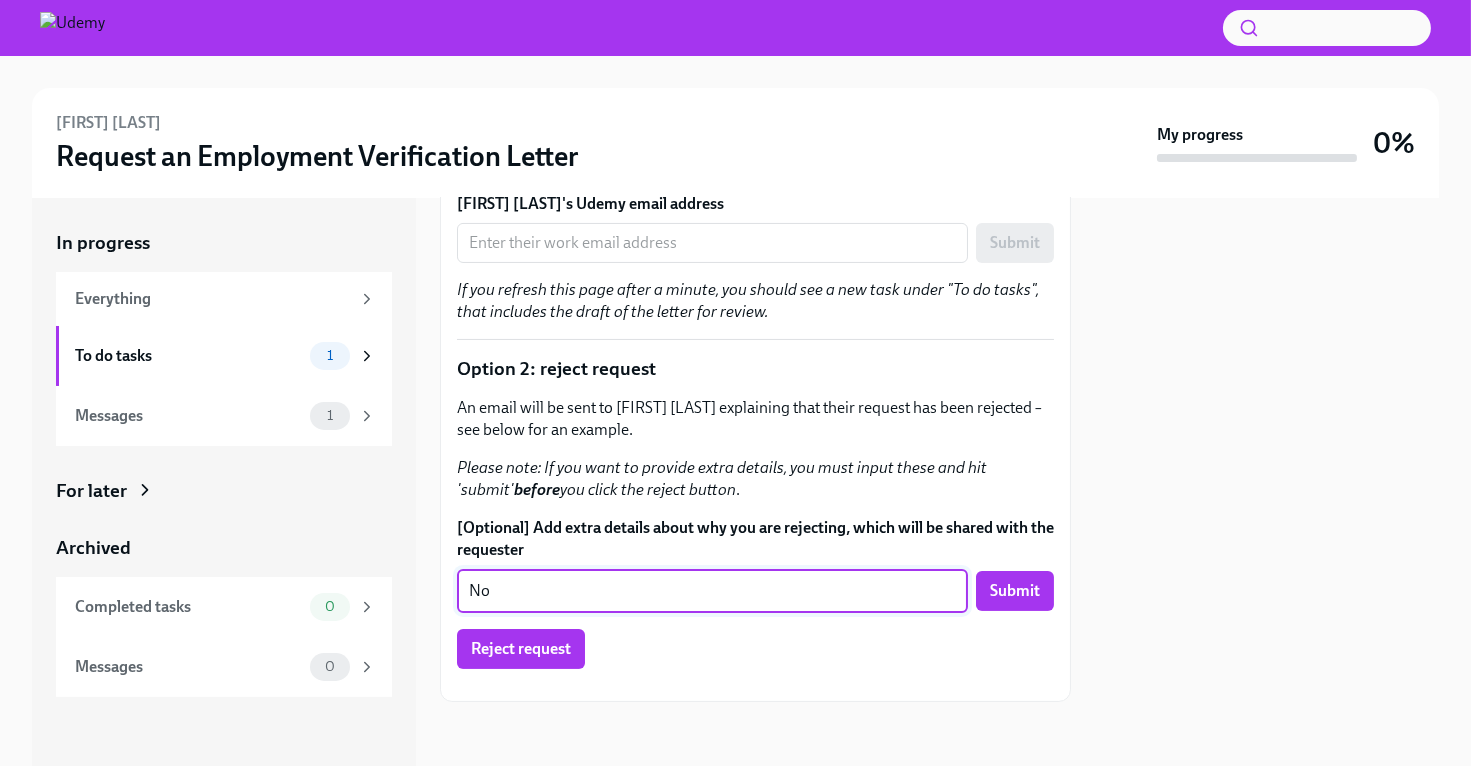 type on "N" 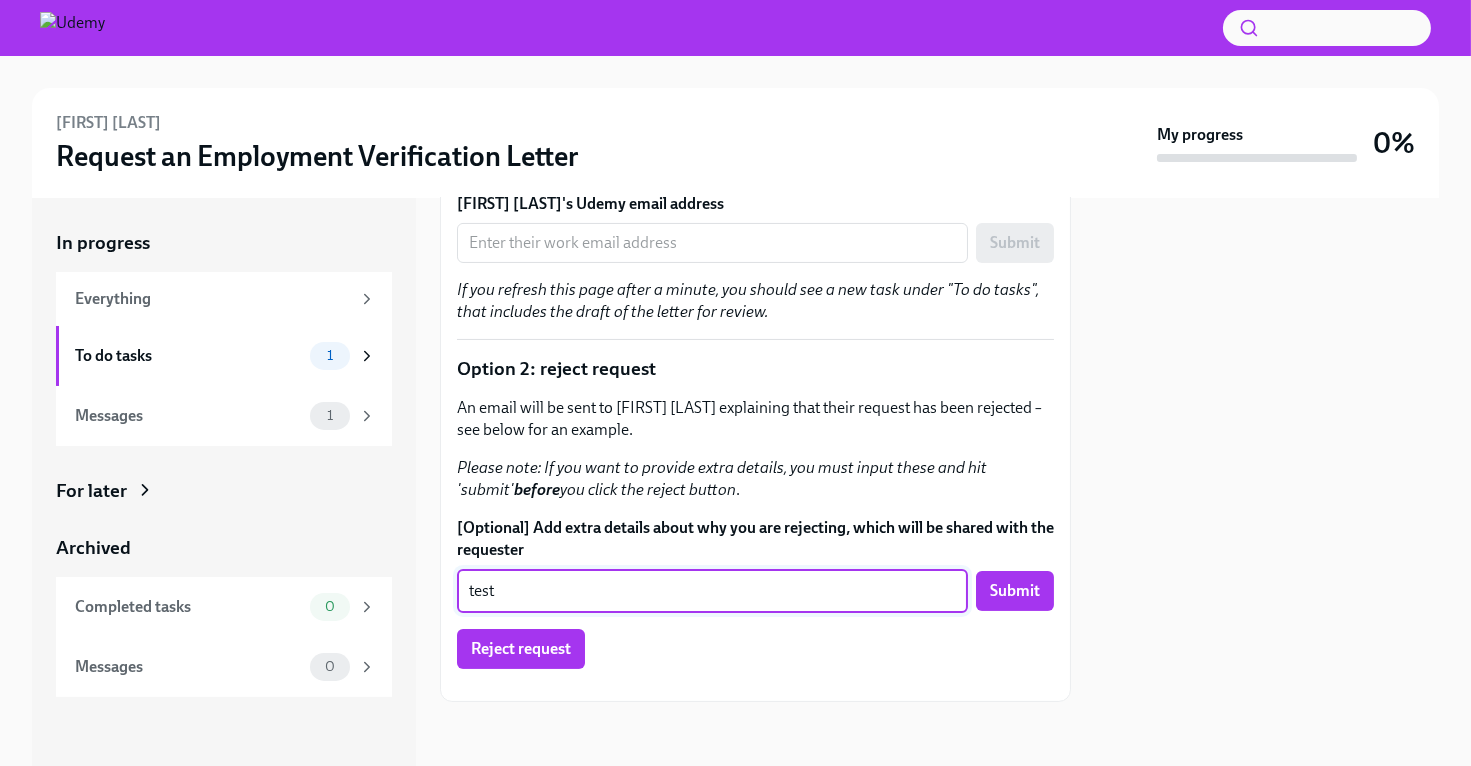 type on "test" 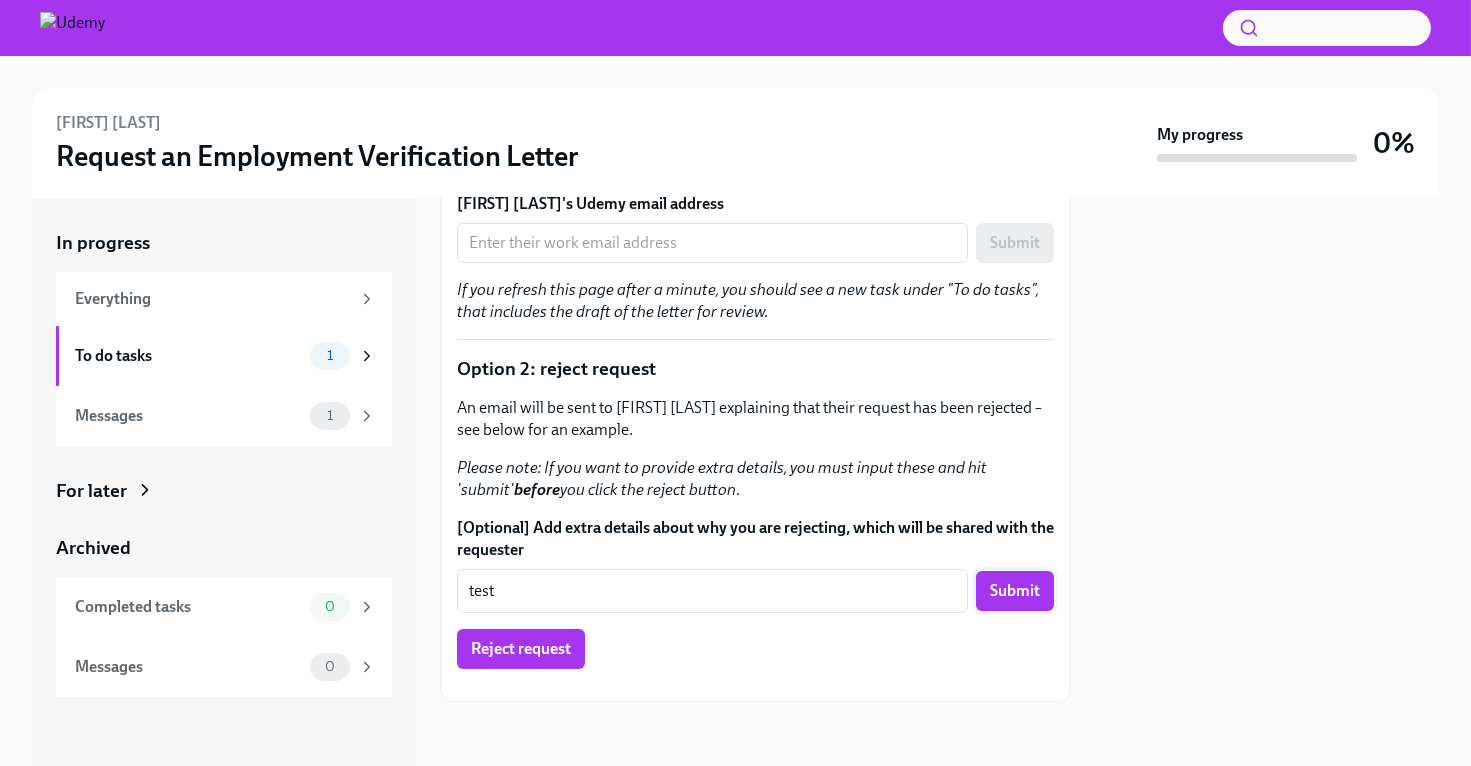 click on "Submit" at bounding box center [1015, 591] 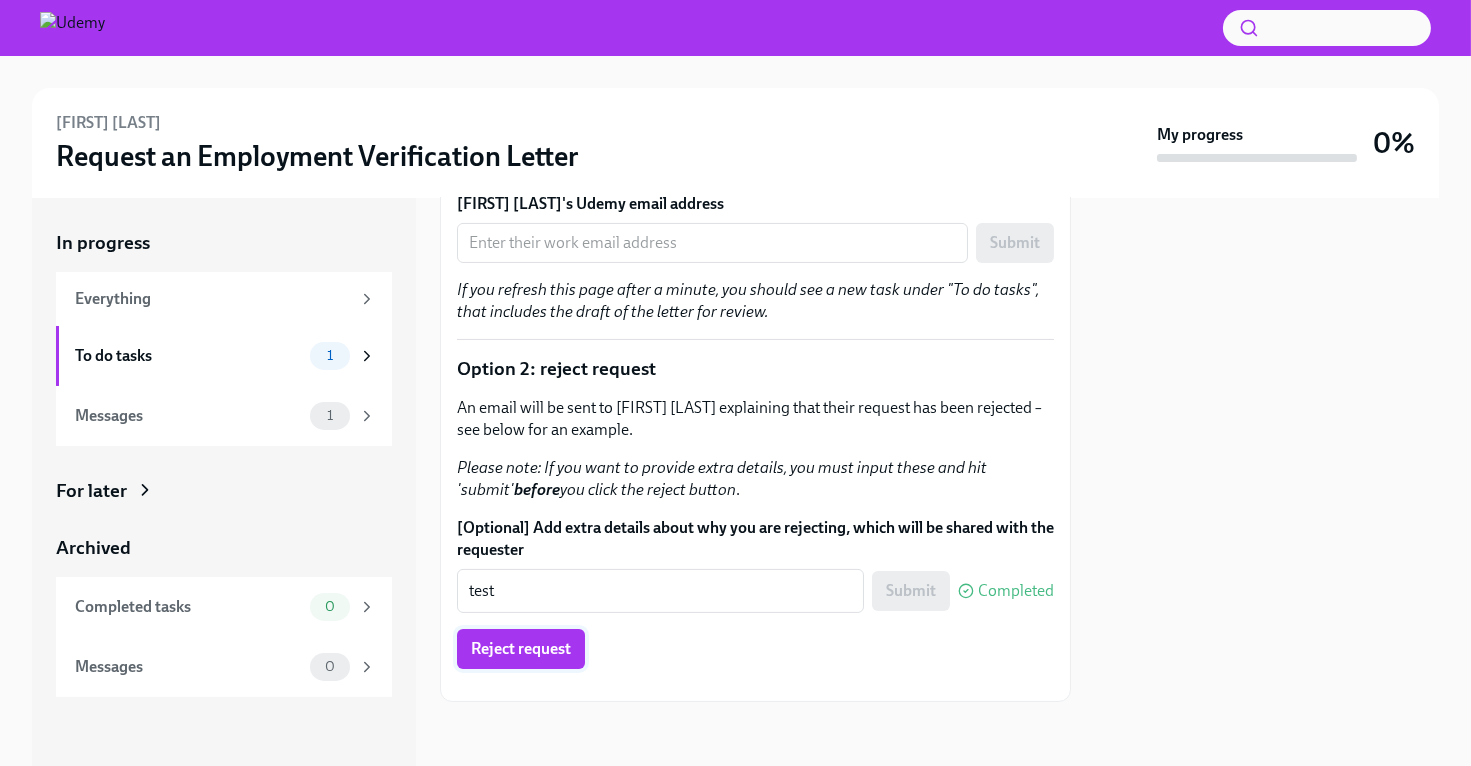 click on "Reject request" at bounding box center (521, 649) 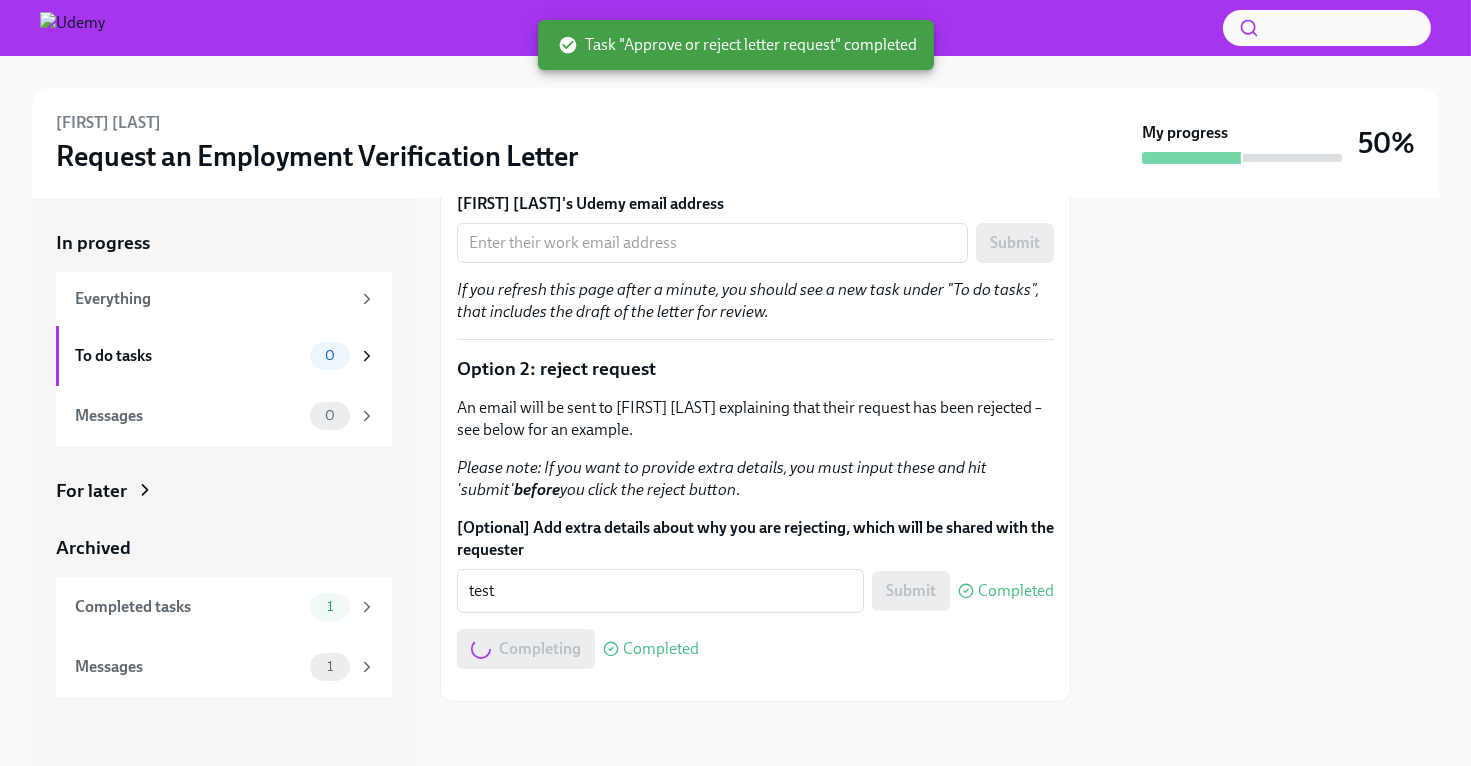 scroll, scrollTop: 732, scrollLeft: 0, axis: vertical 